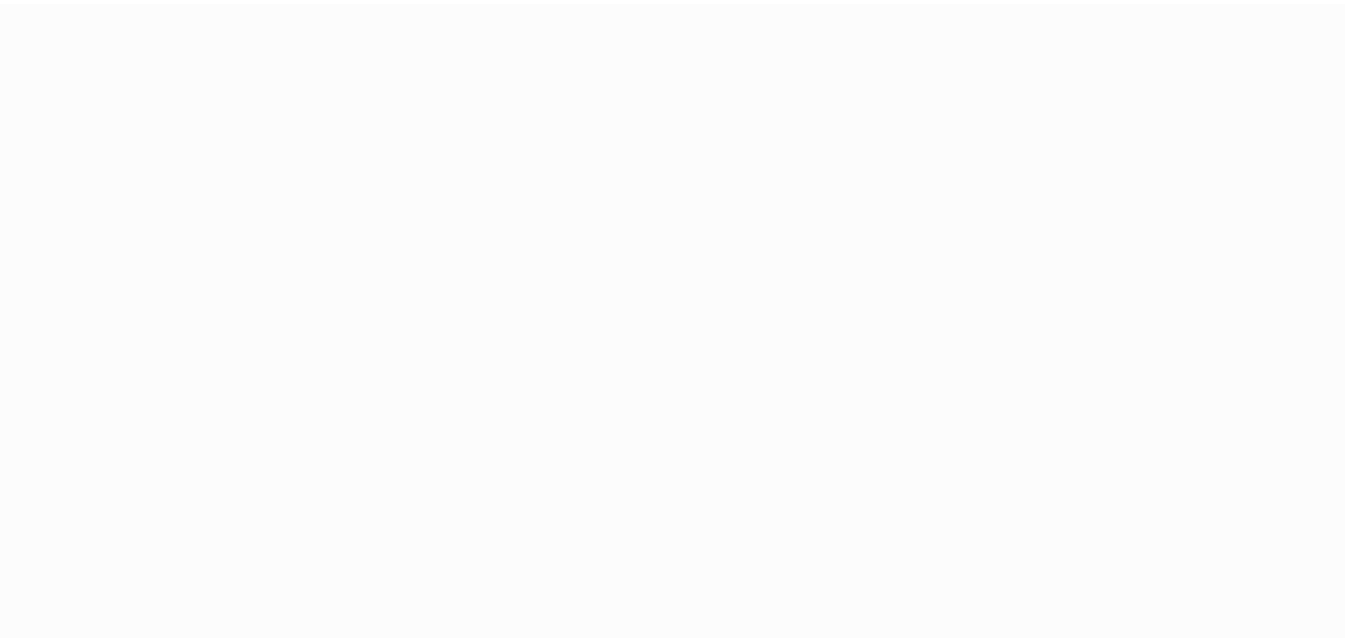 scroll, scrollTop: 0, scrollLeft: 0, axis: both 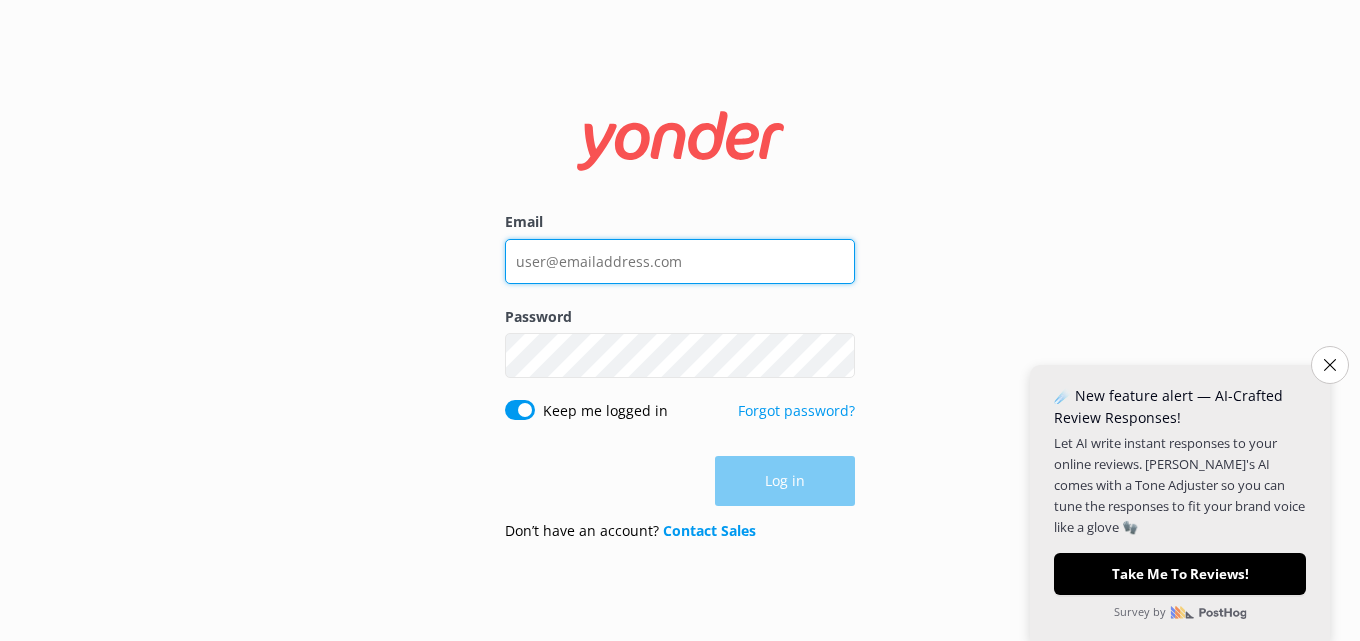 type on "[PERSON_NAME][EMAIL_ADDRESS][PERSON_NAME][DOMAIN_NAME]" 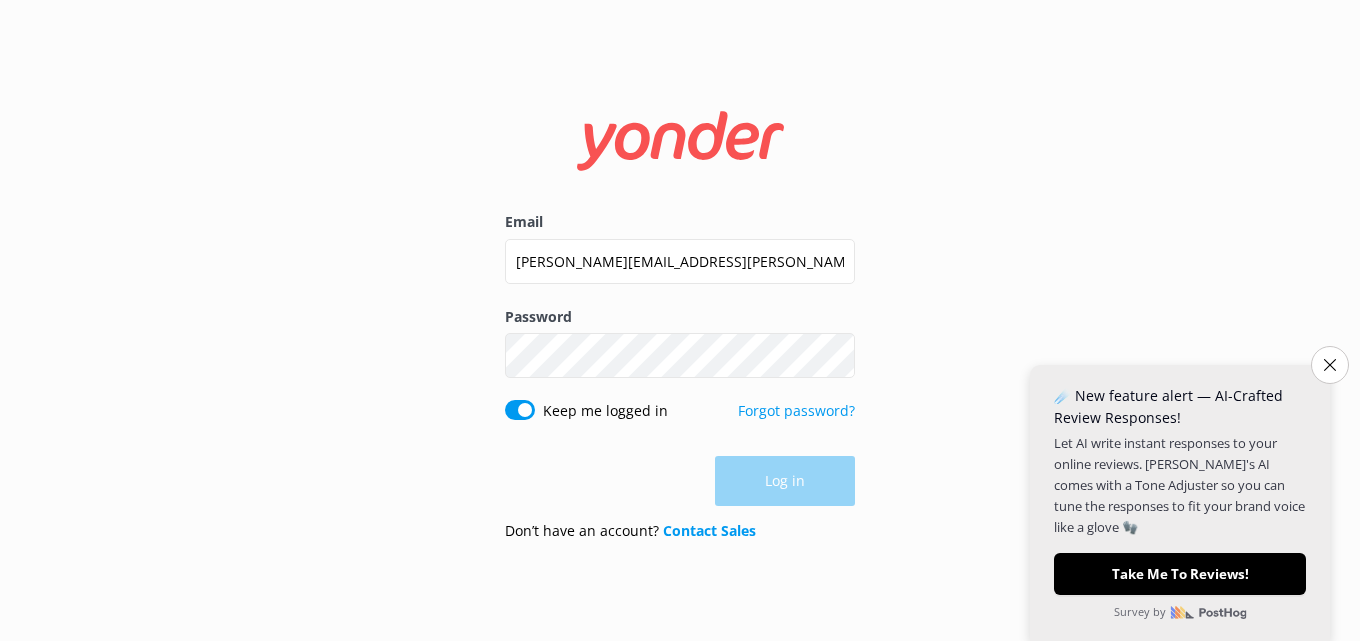 click on "Log in" at bounding box center (680, 481) 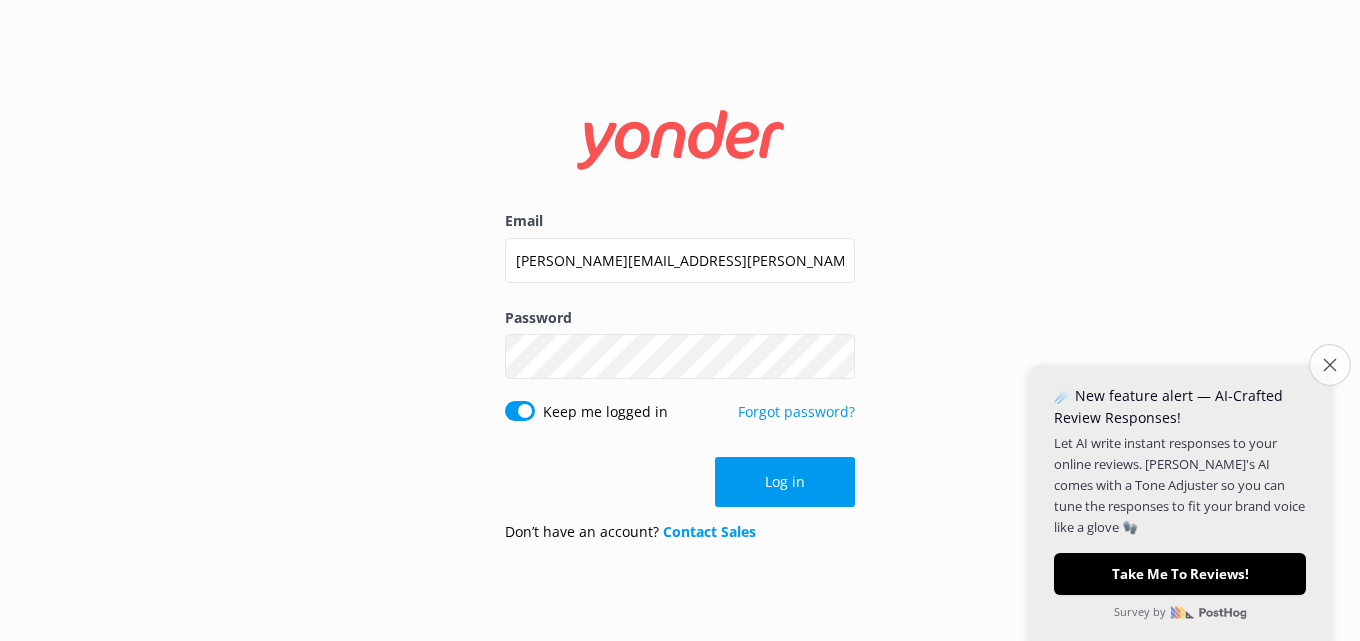 click on "Close survey" 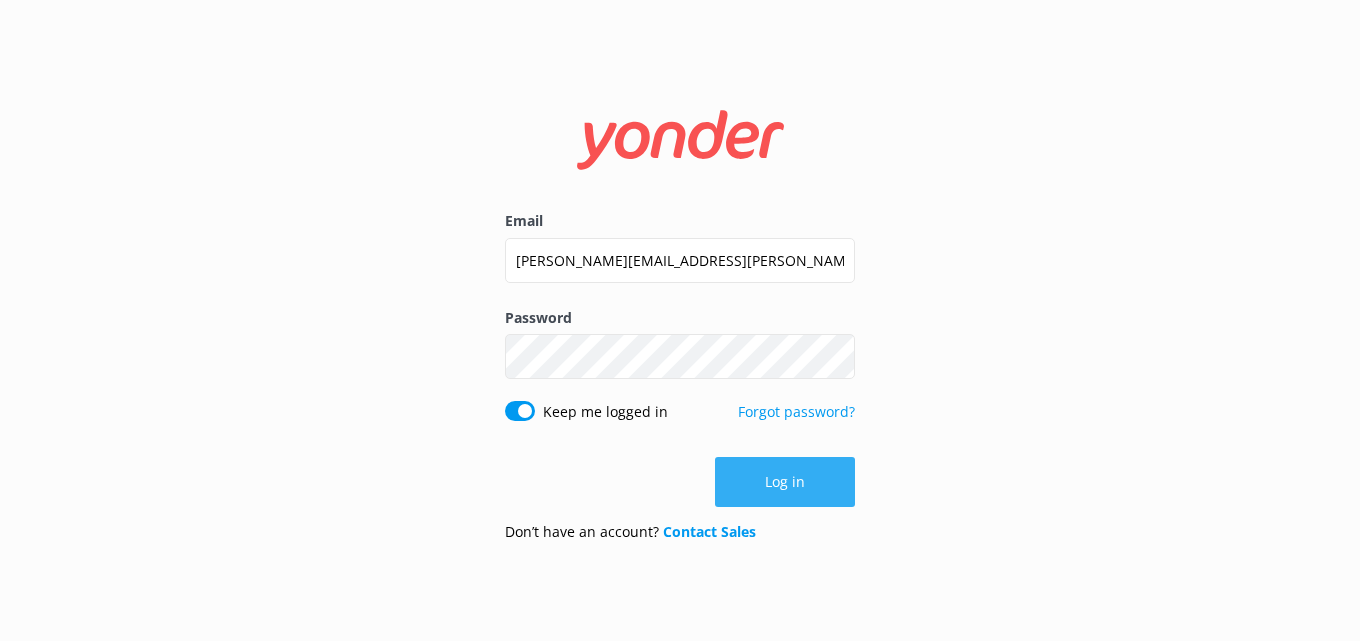 click on "Log in" at bounding box center [785, 482] 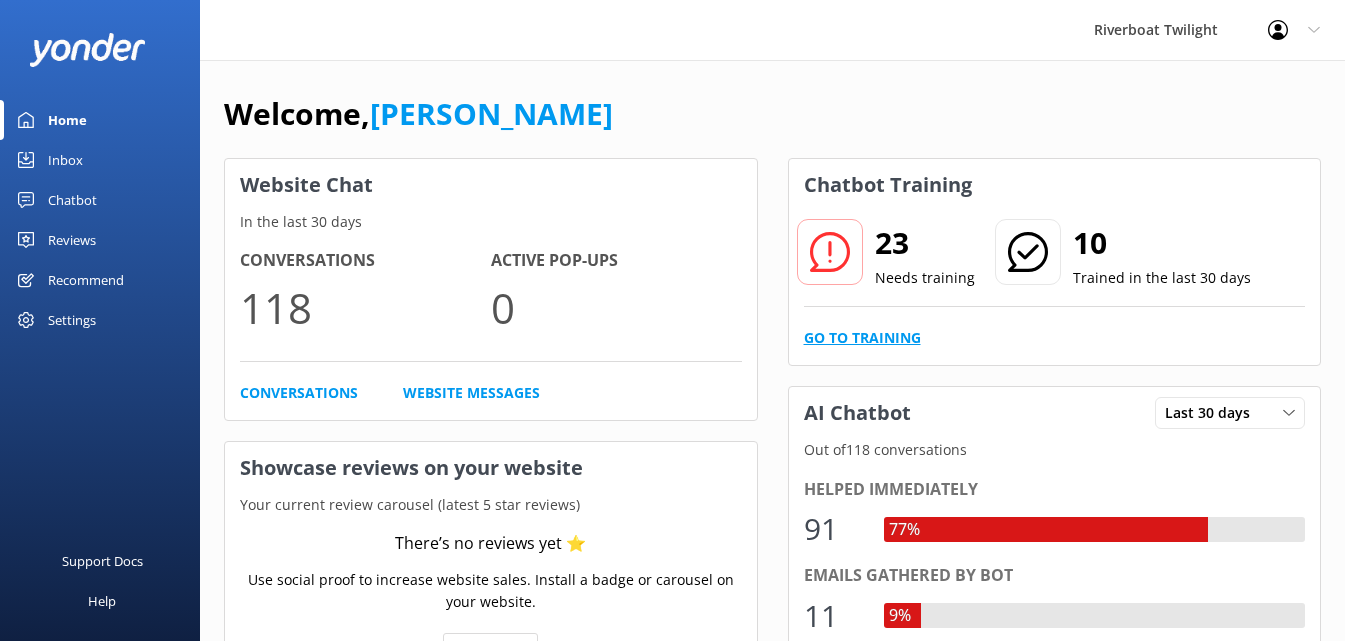 click on "Go to Training" at bounding box center [862, 338] 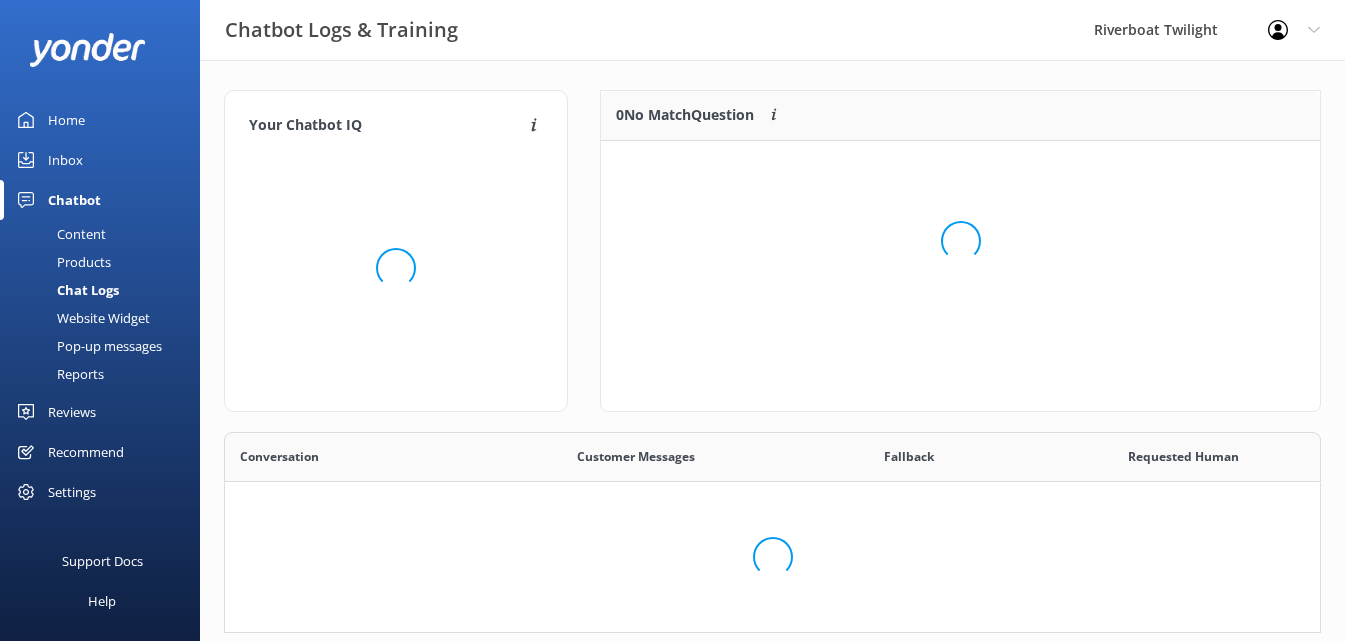 scroll, scrollTop: 16, scrollLeft: 16, axis: both 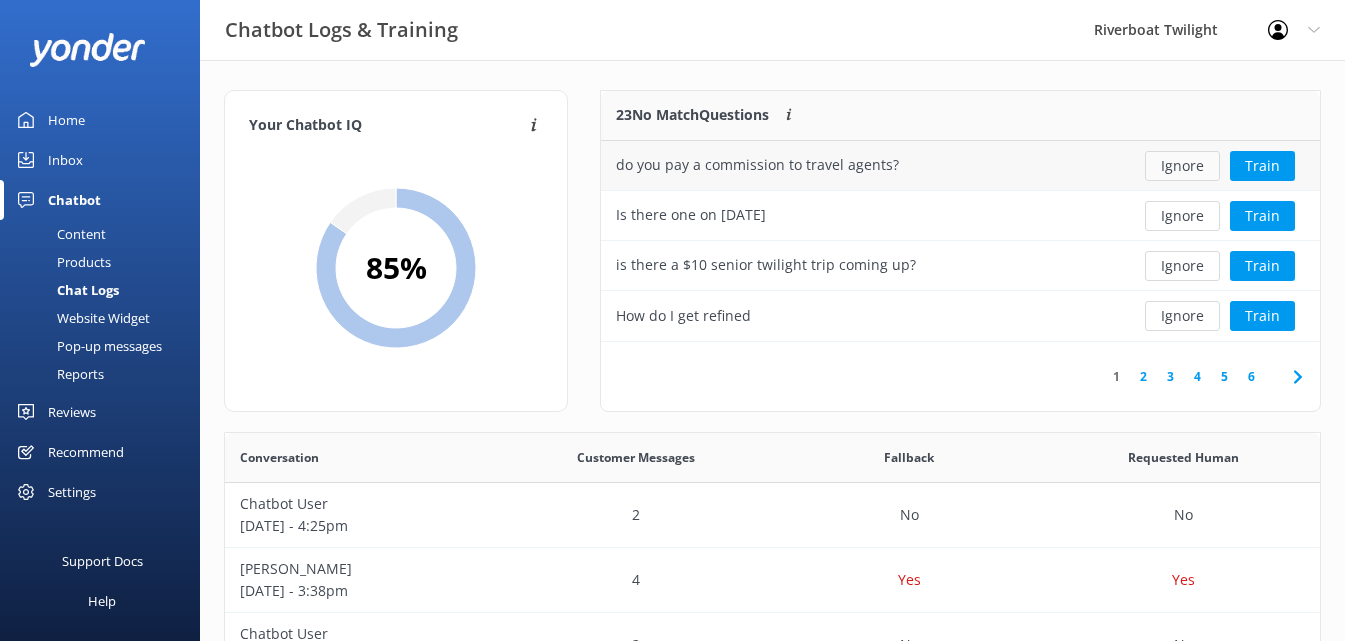 click on "Ignore" at bounding box center (1182, 166) 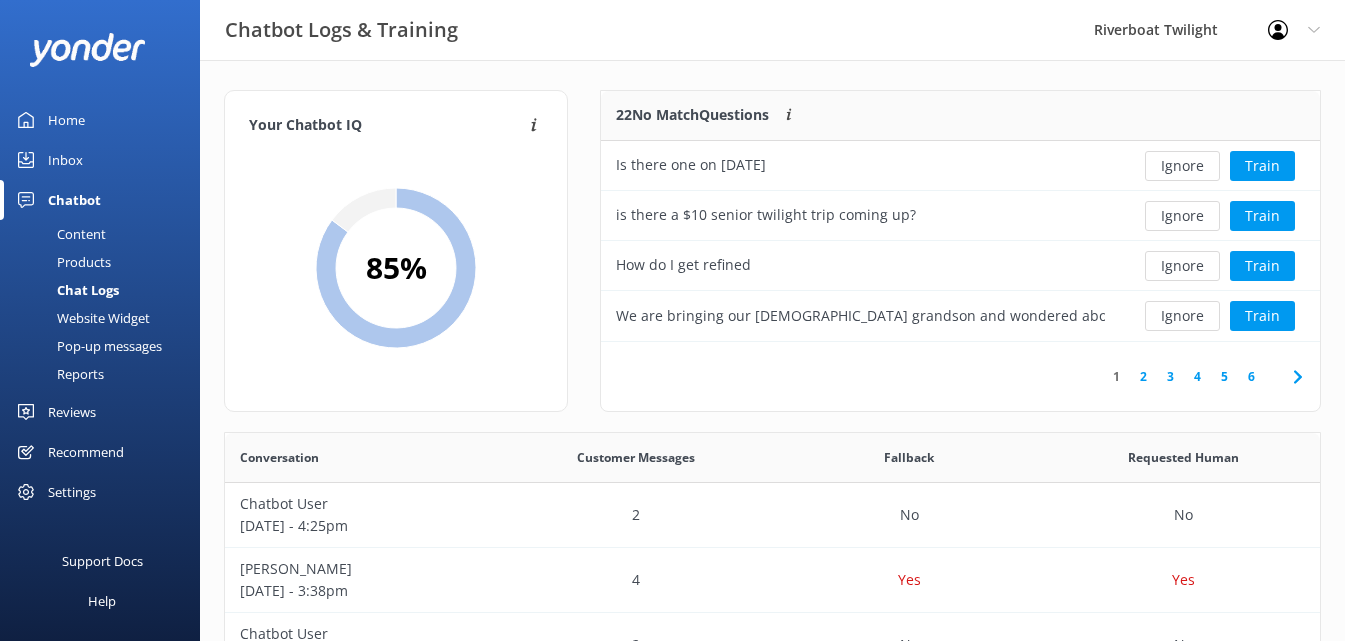 click on "Ignore" at bounding box center [1182, 166] 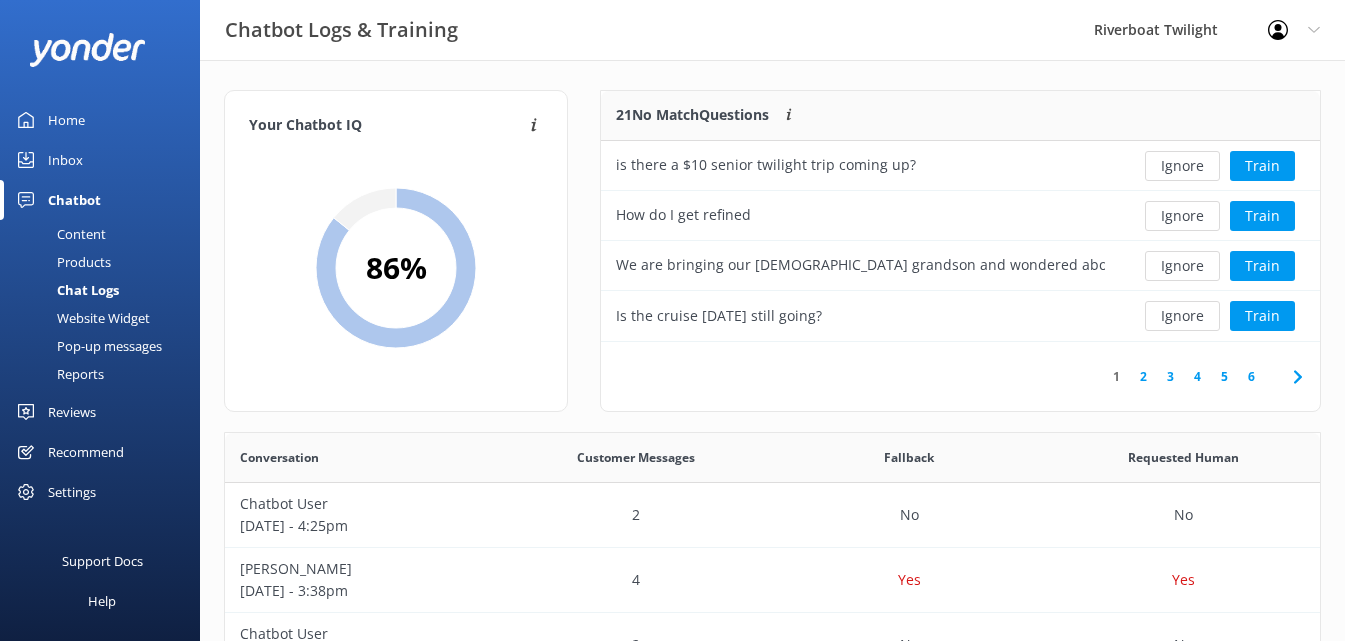 click on "Ignore" at bounding box center (1182, 166) 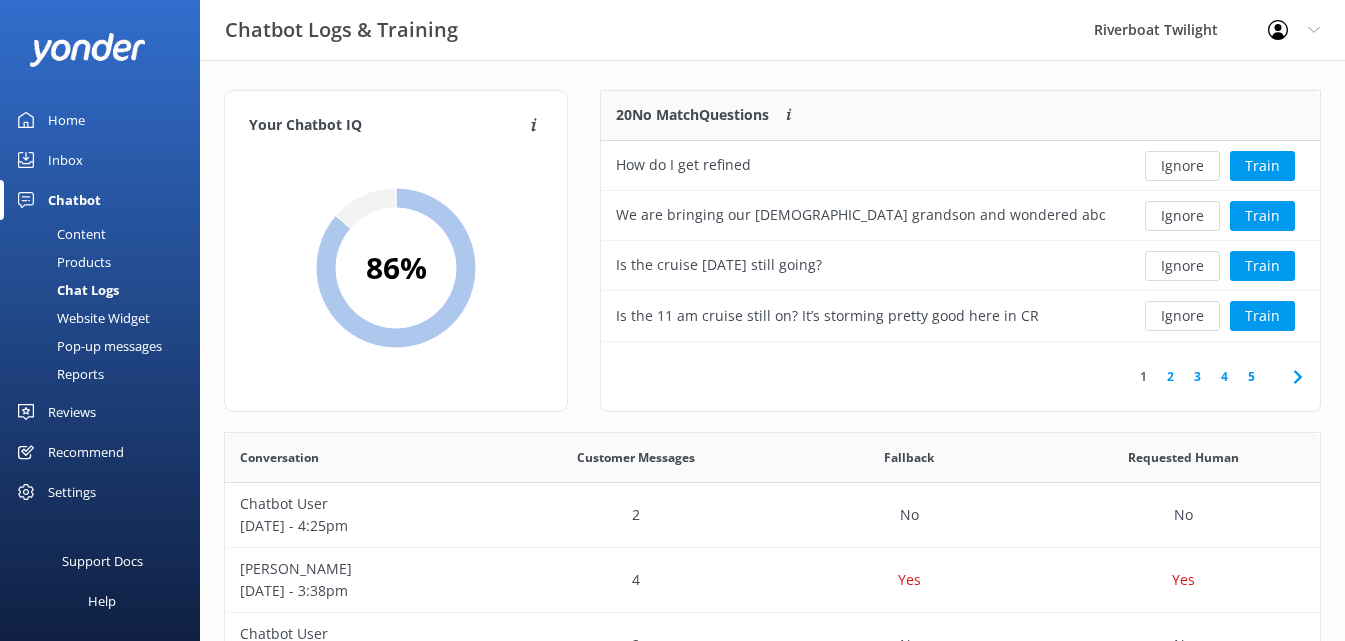 click on "Ignore" at bounding box center (1182, 166) 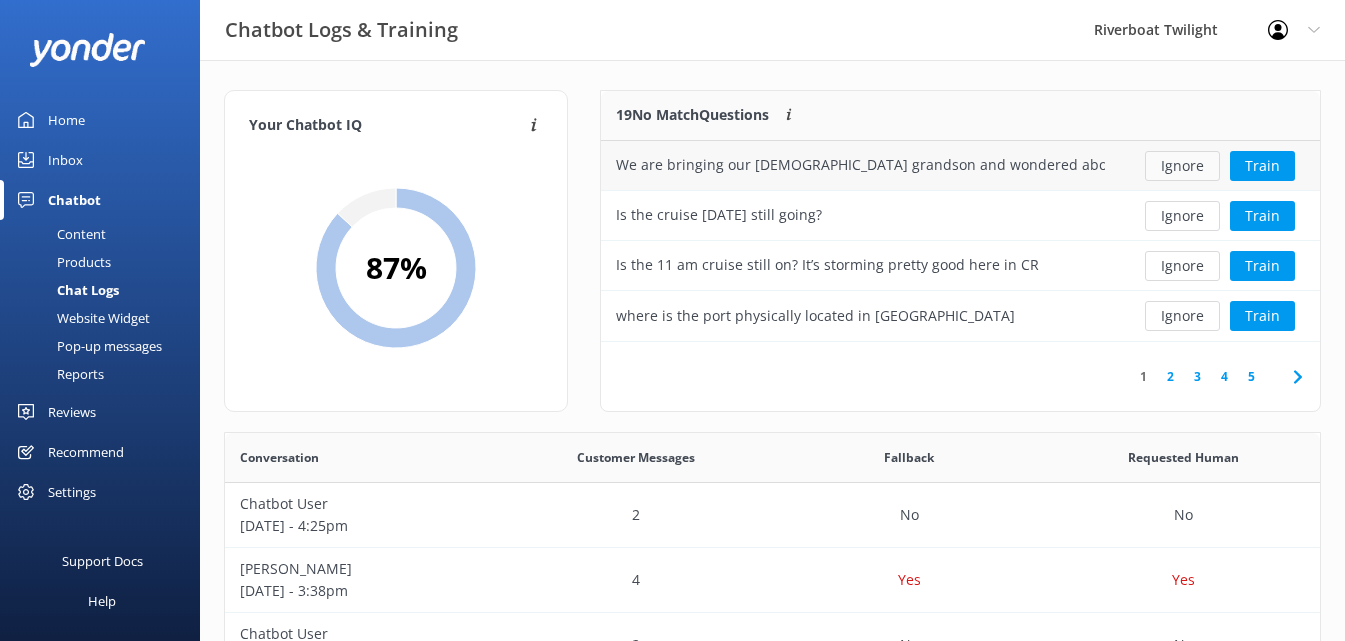 click on "Ignore" at bounding box center (1182, 166) 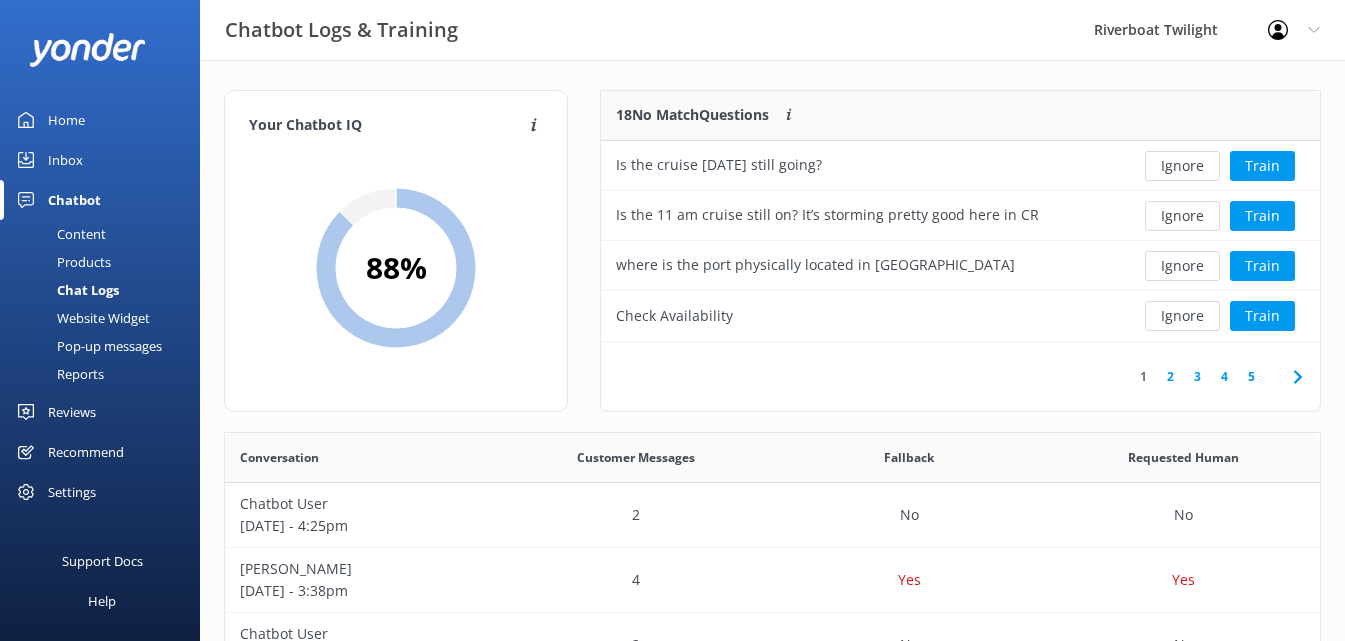 click on "Ignore" at bounding box center (1182, 166) 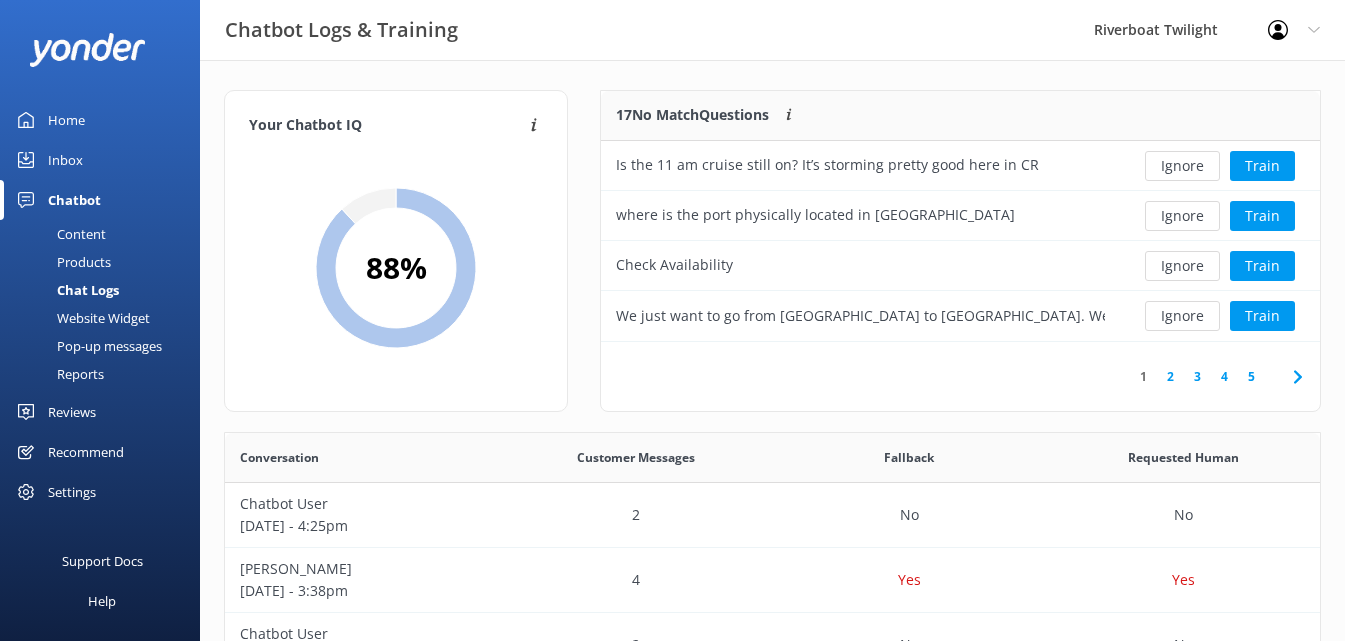 click on "Ignore" at bounding box center (1182, 166) 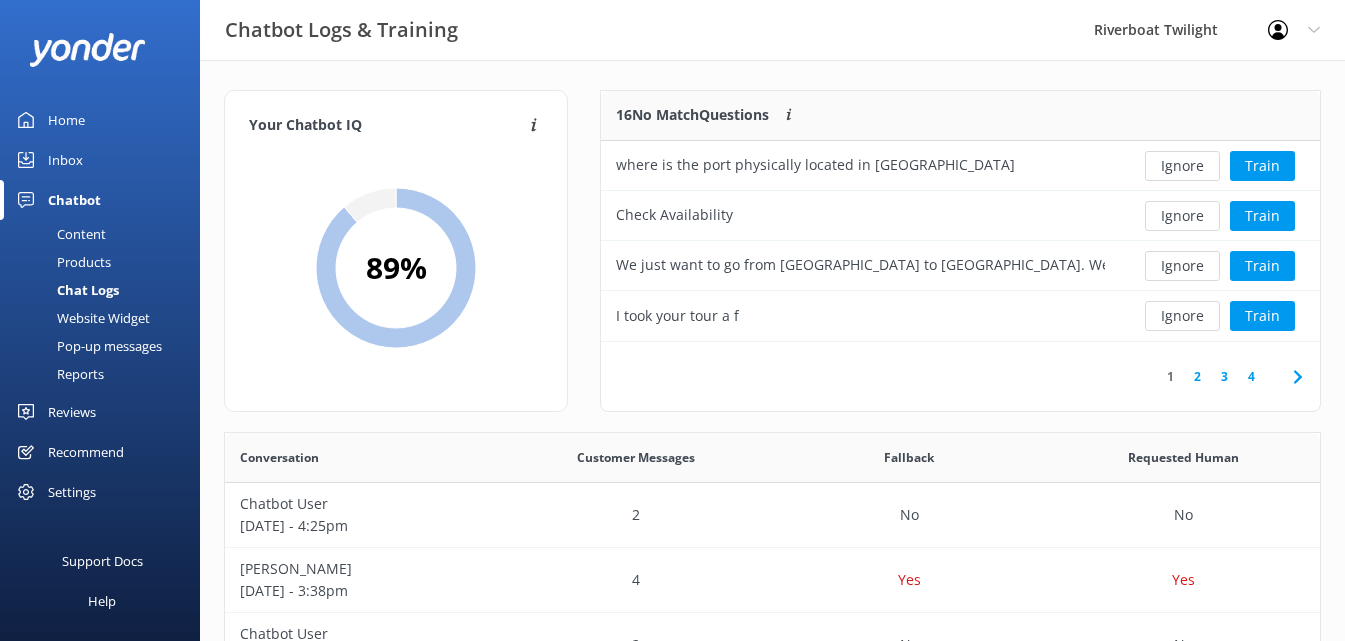 click on "Ignore" at bounding box center [1182, 166] 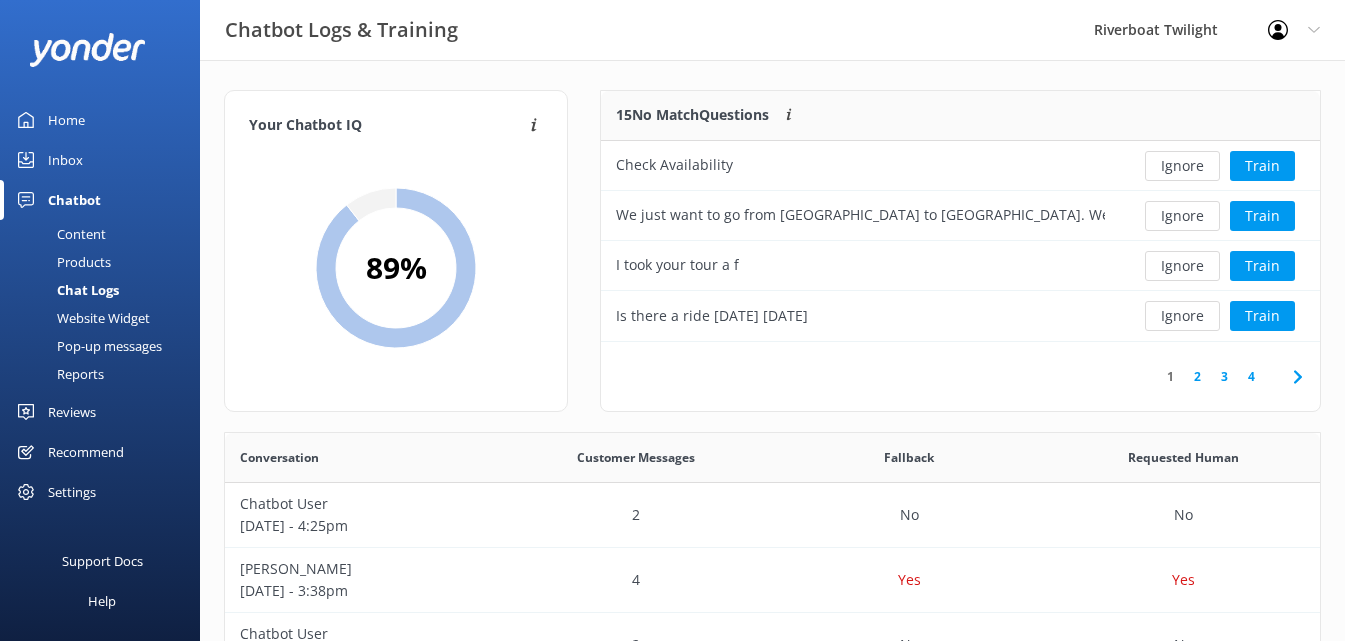 click on "Ignore" at bounding box center (1182, 166) 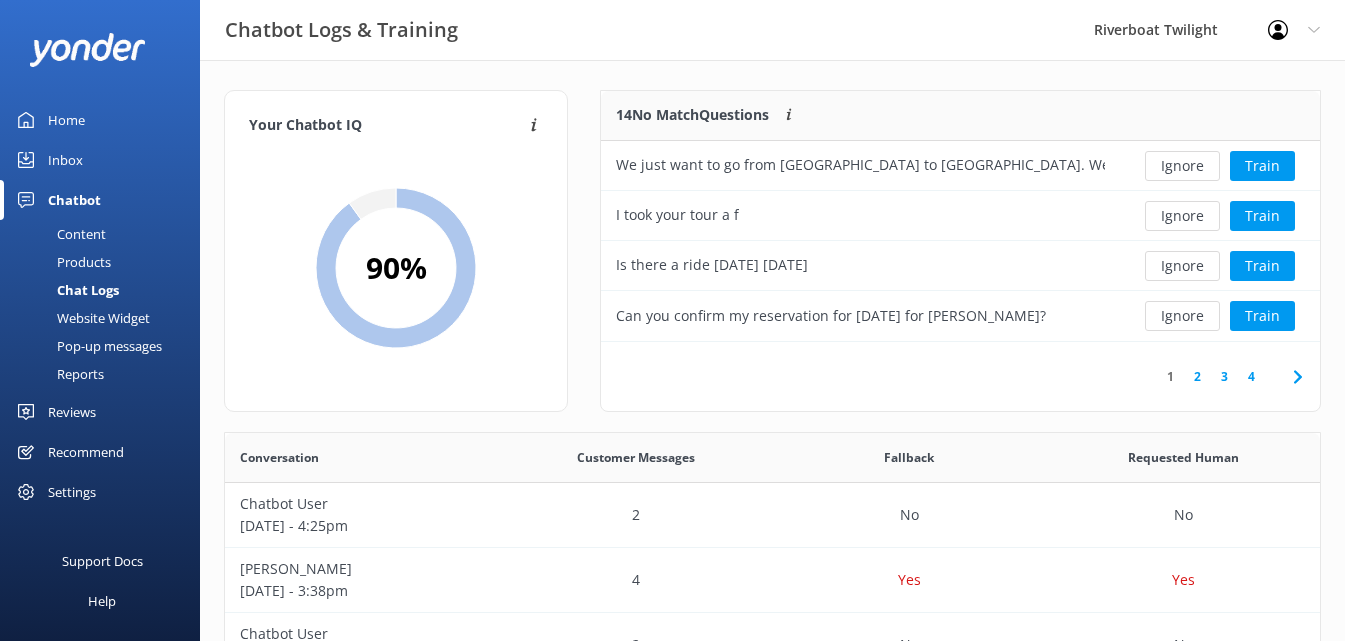 click on "Ignore" at bounding box center [1182, 166] 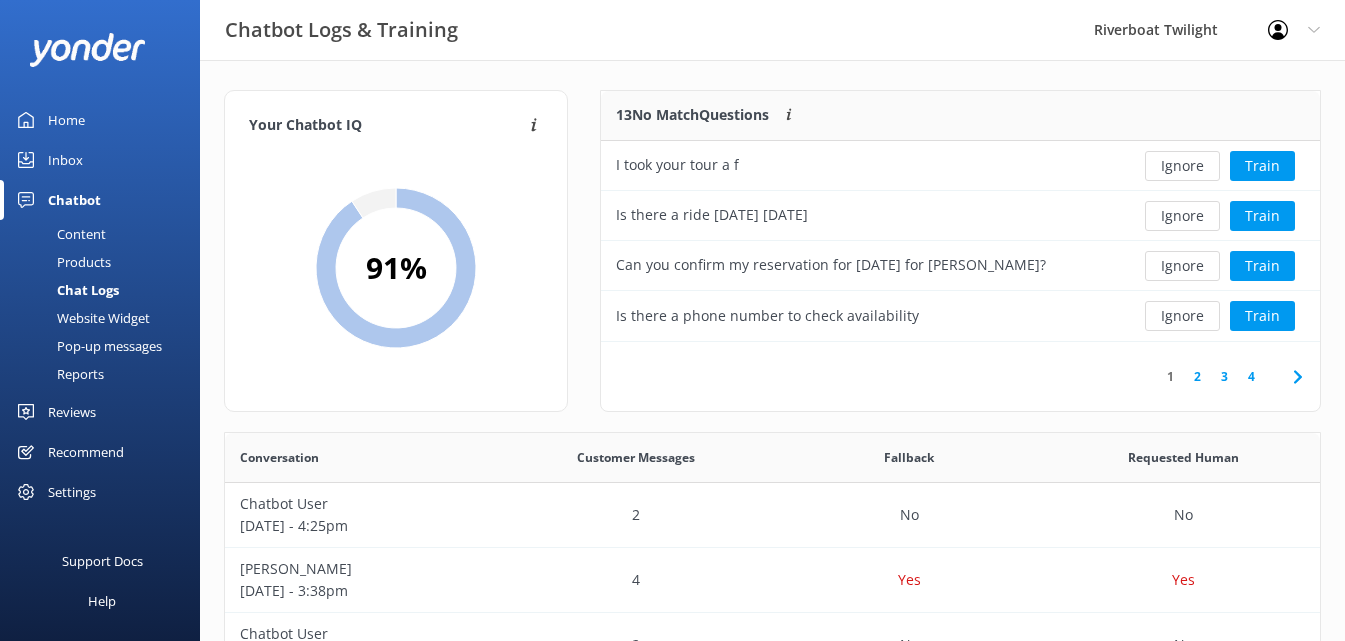 click on "Ignore" at bounding box center (1182, 166) 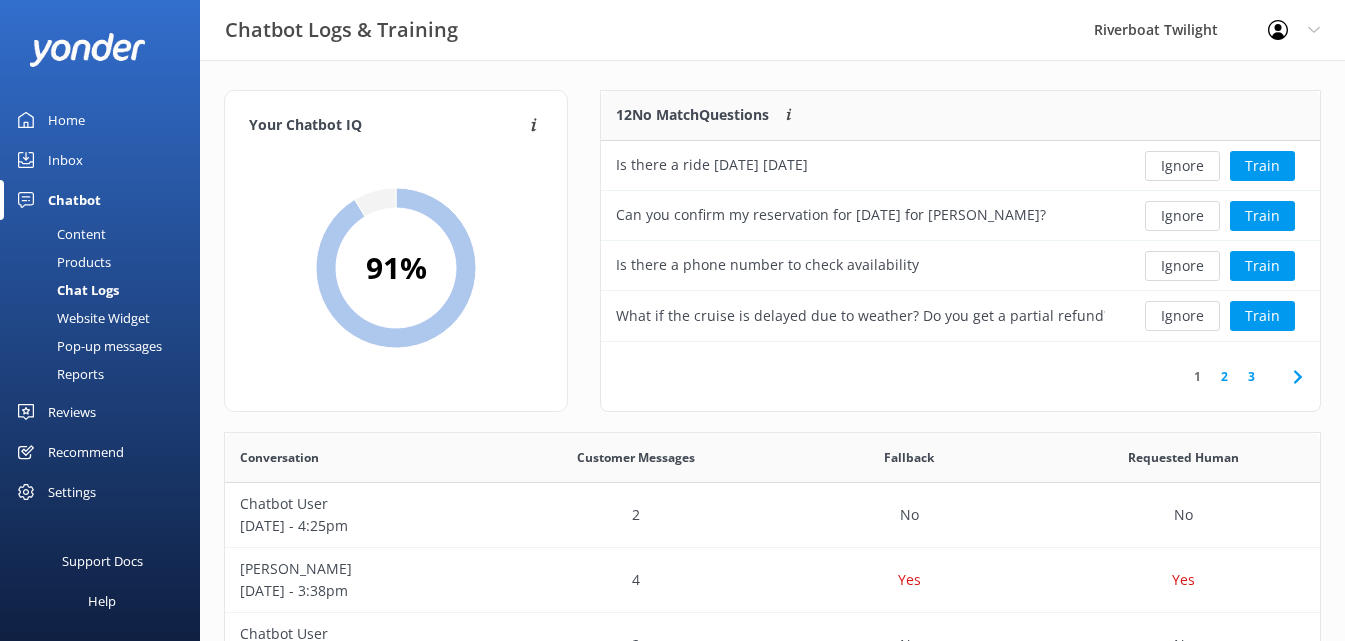 click on "Ignore" at bounding box center [1182, 166] 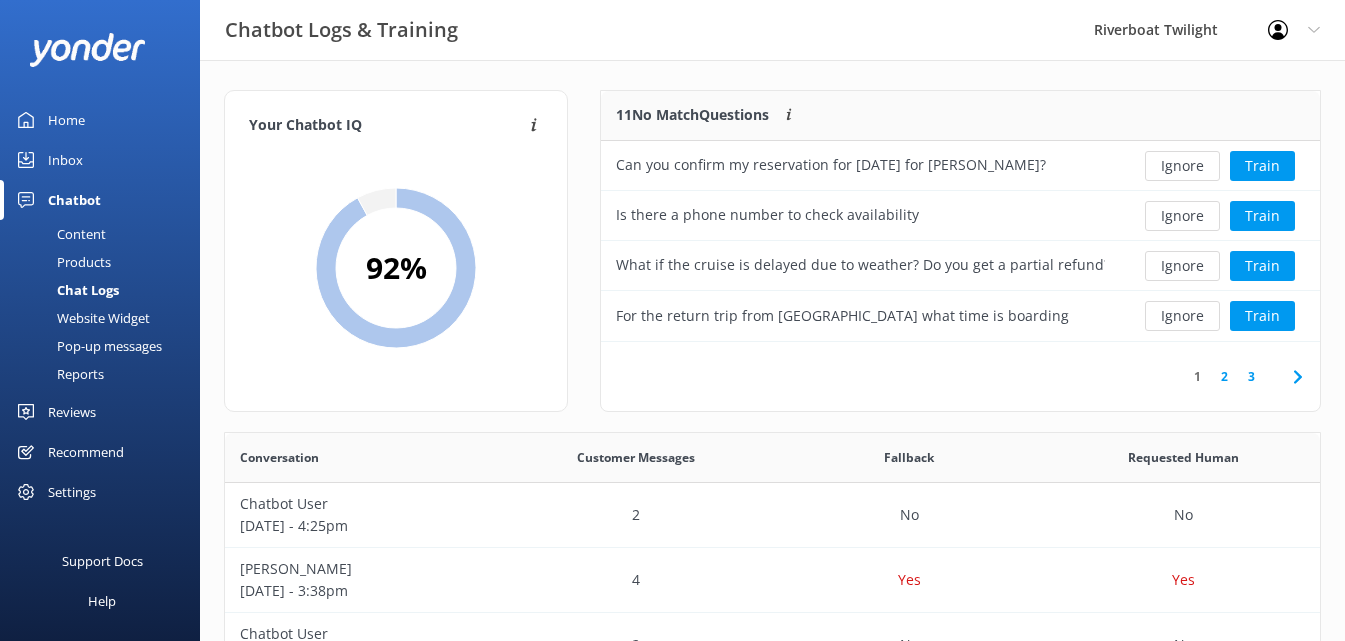 click on "Ignore" at bounding box center [1182, 166] 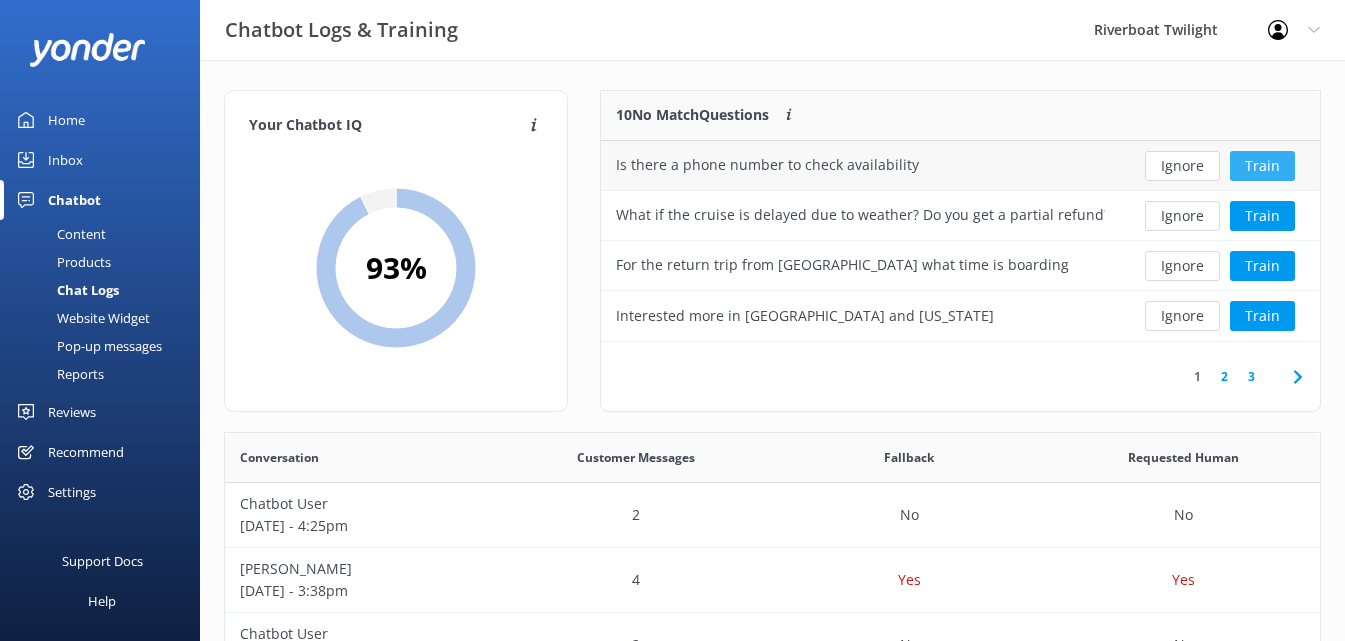click on "Train" at bounding box center [1262, 166] 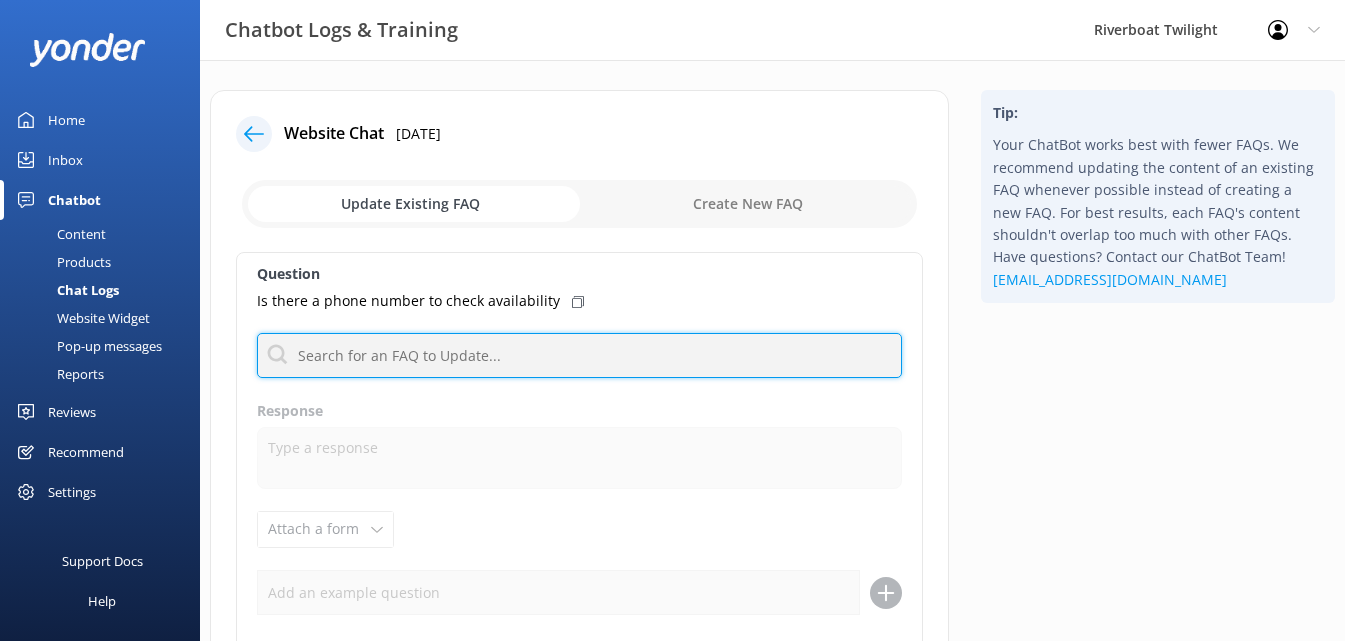click at bounding box center (579, 355) 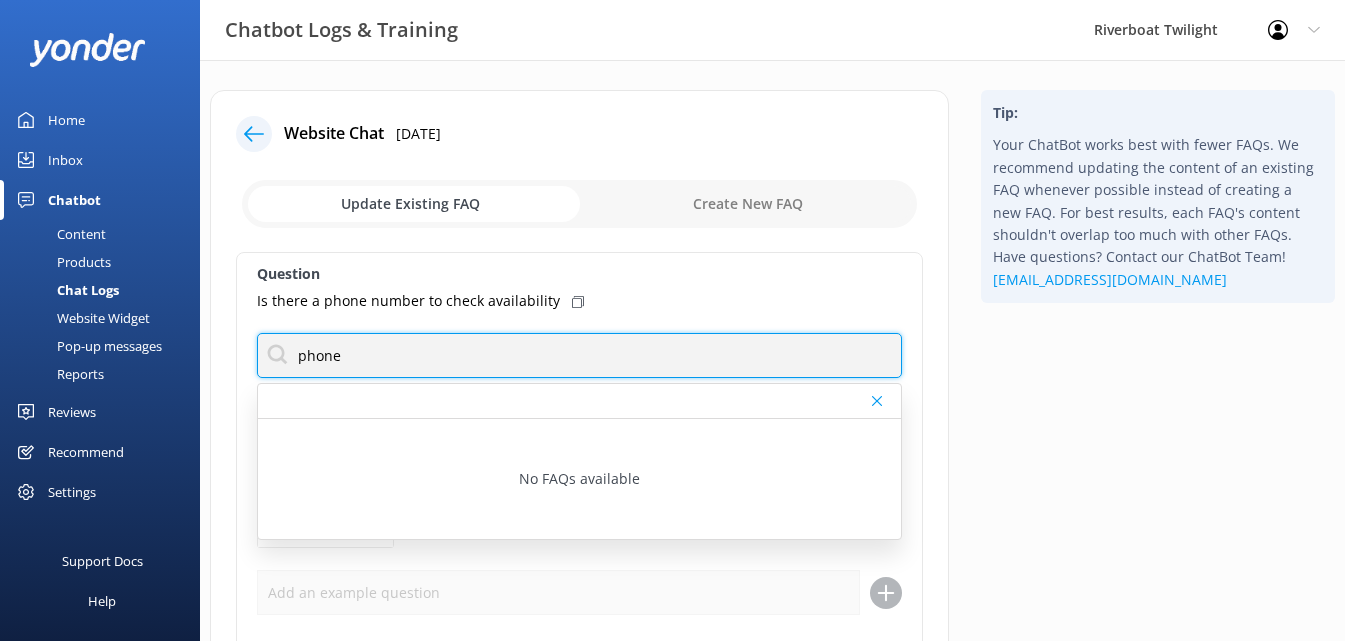 click on "phone" at bounding box center [579, 355] 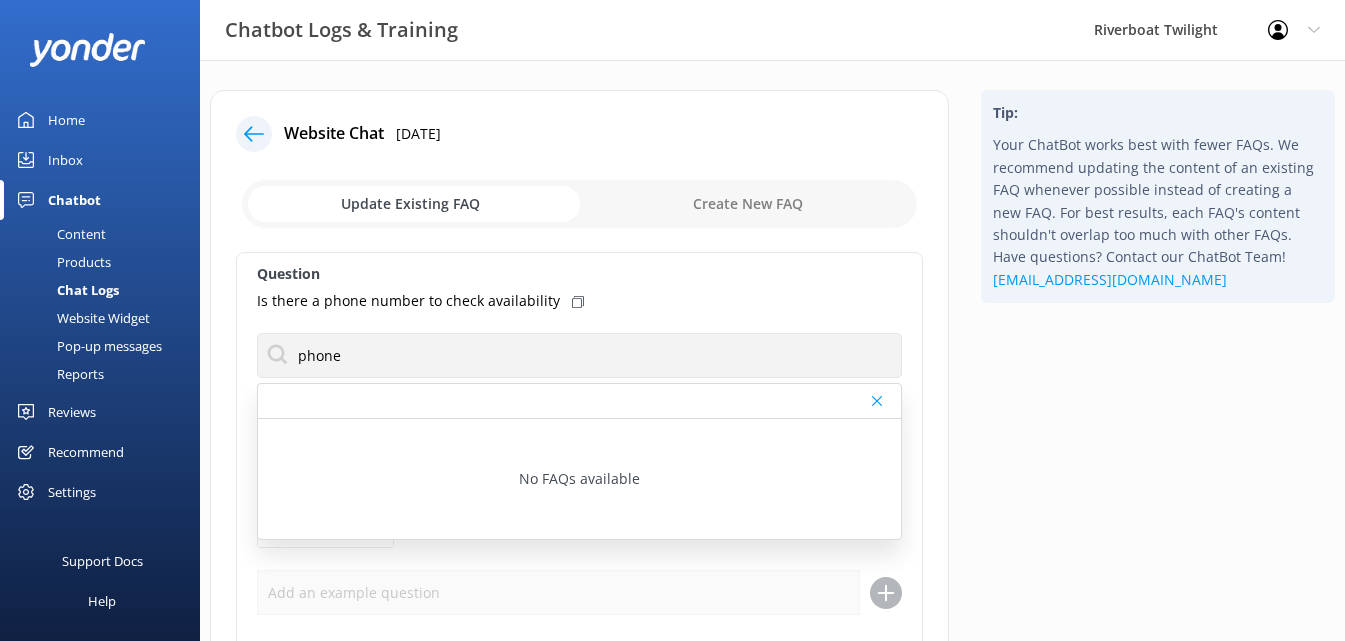 click 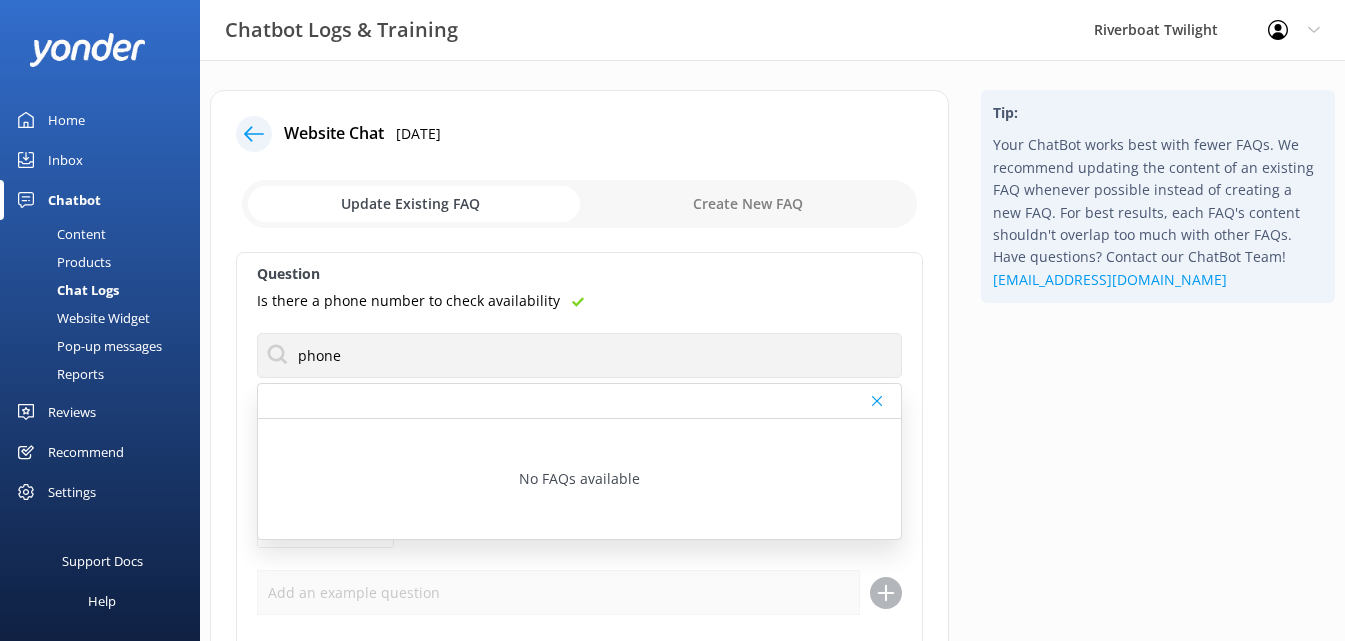 click 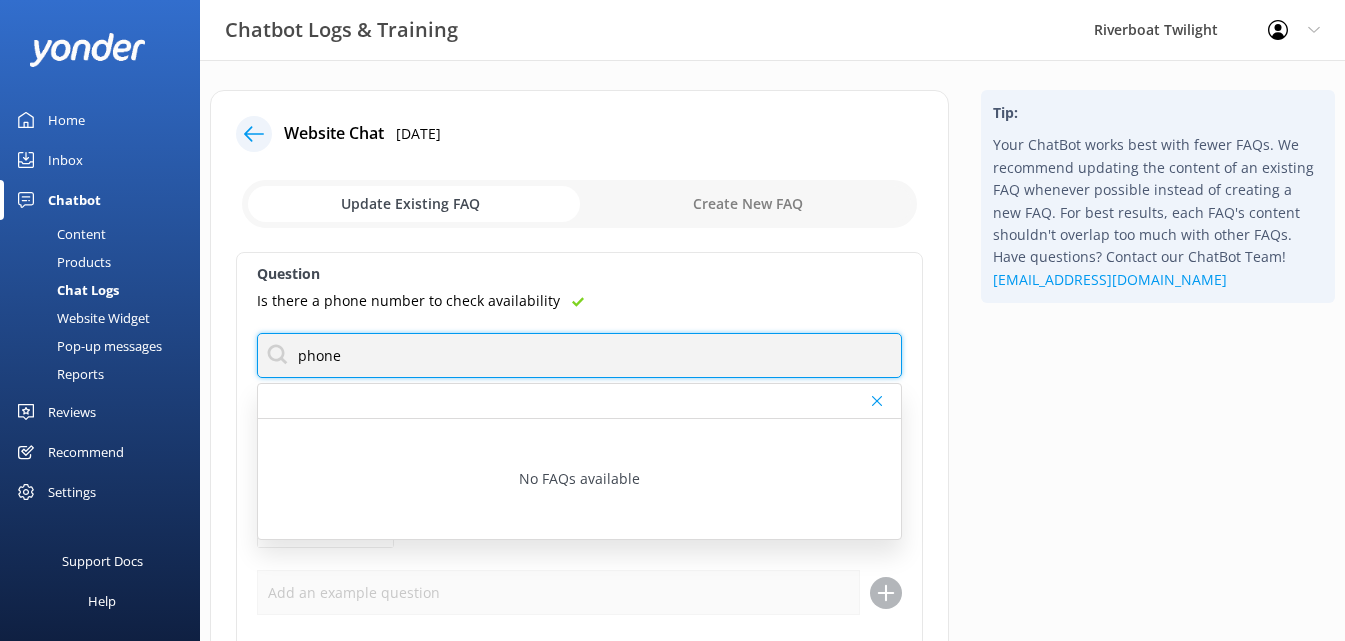 click on "phone" at bounding box center (579, 355) 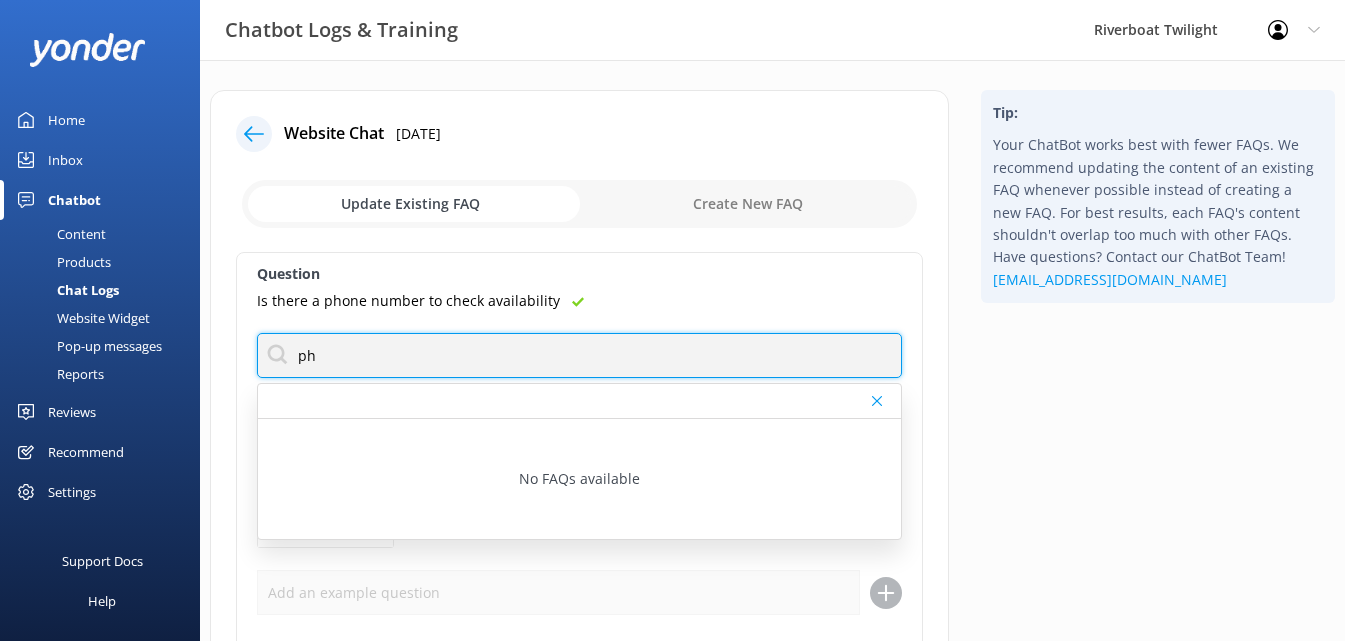 type on "p" 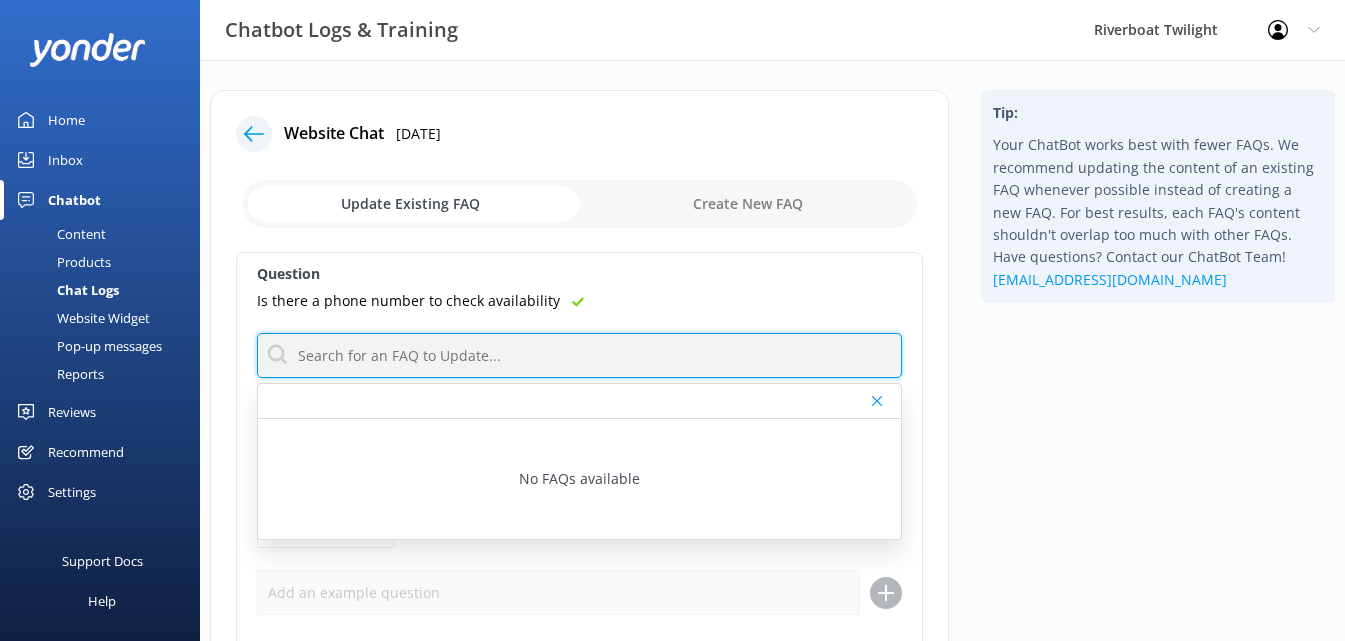 type 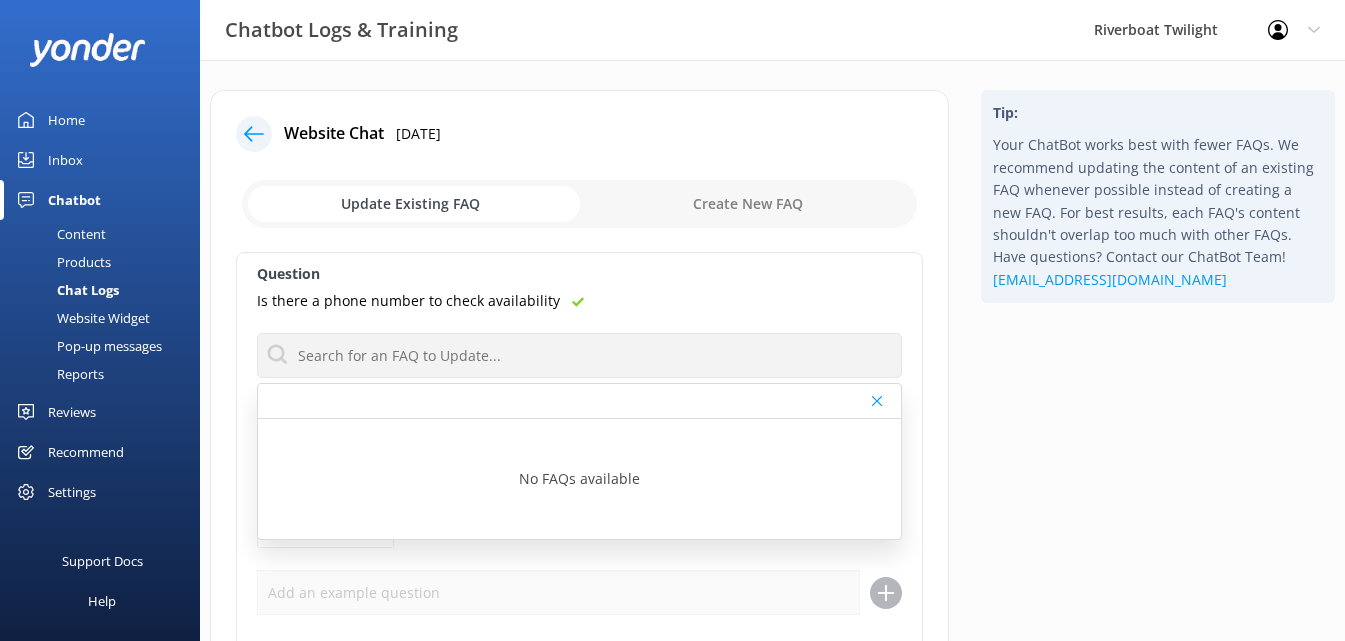 click at bounding box center (579, 204) 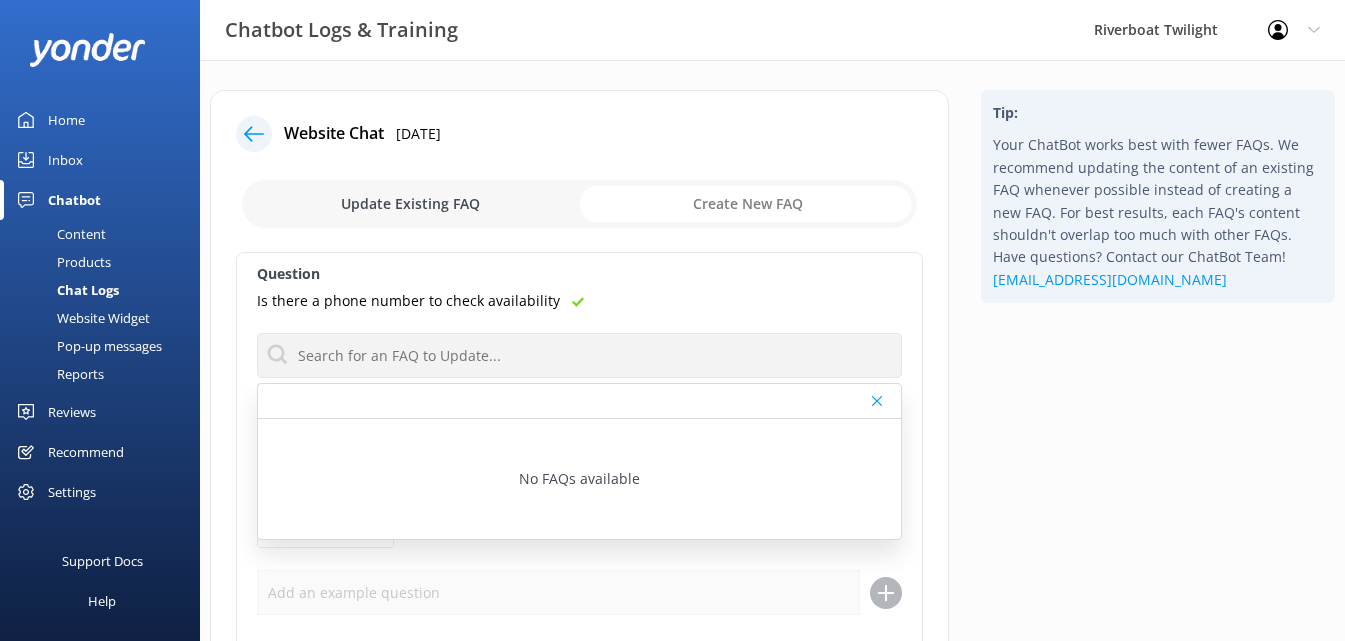 checkbox on "true" 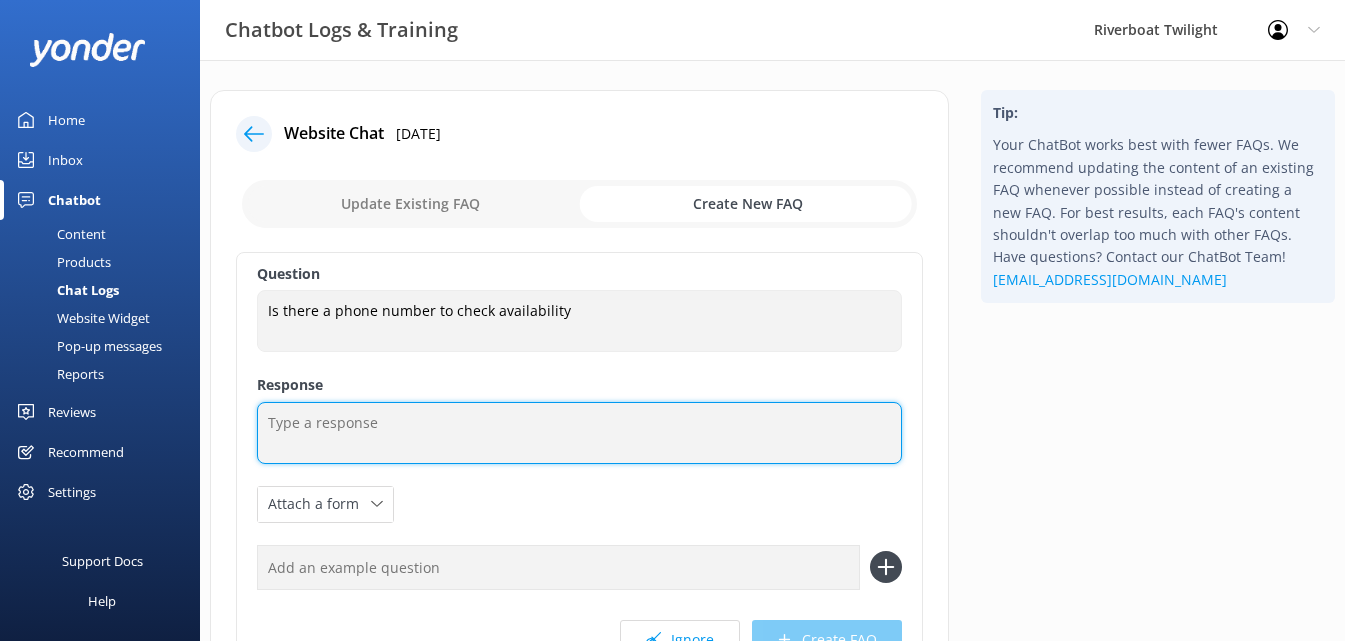 click at bounding box center (579, 433) 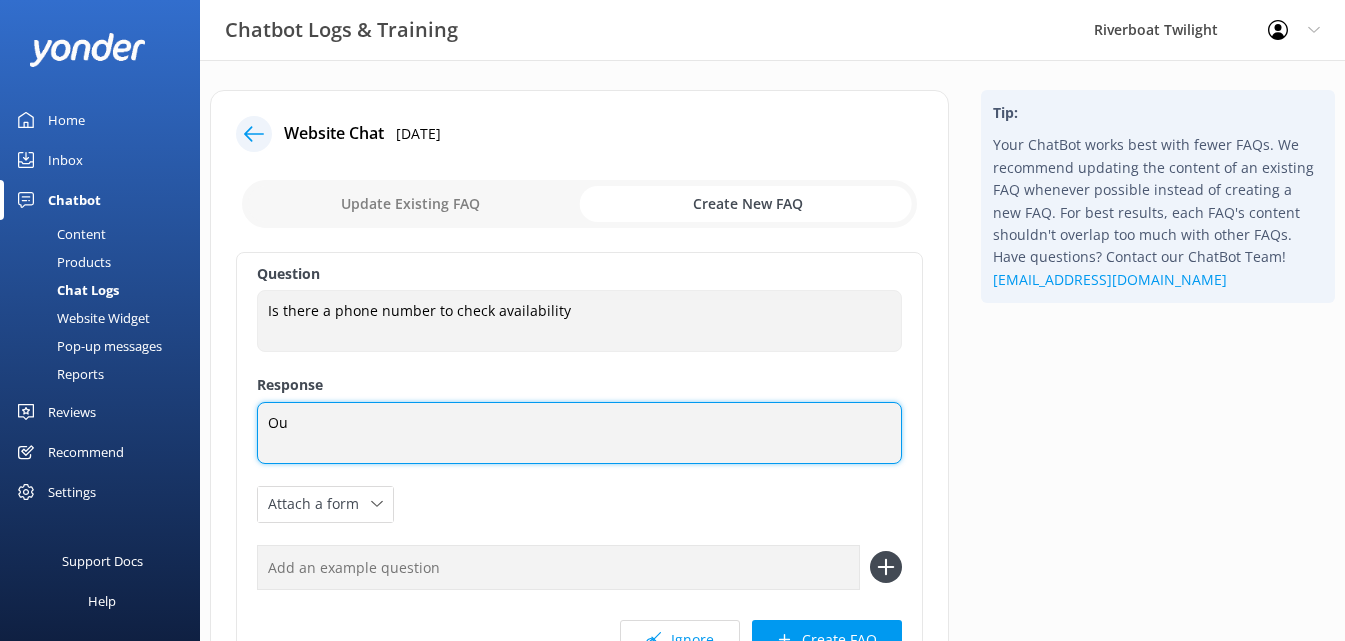 type on "O" 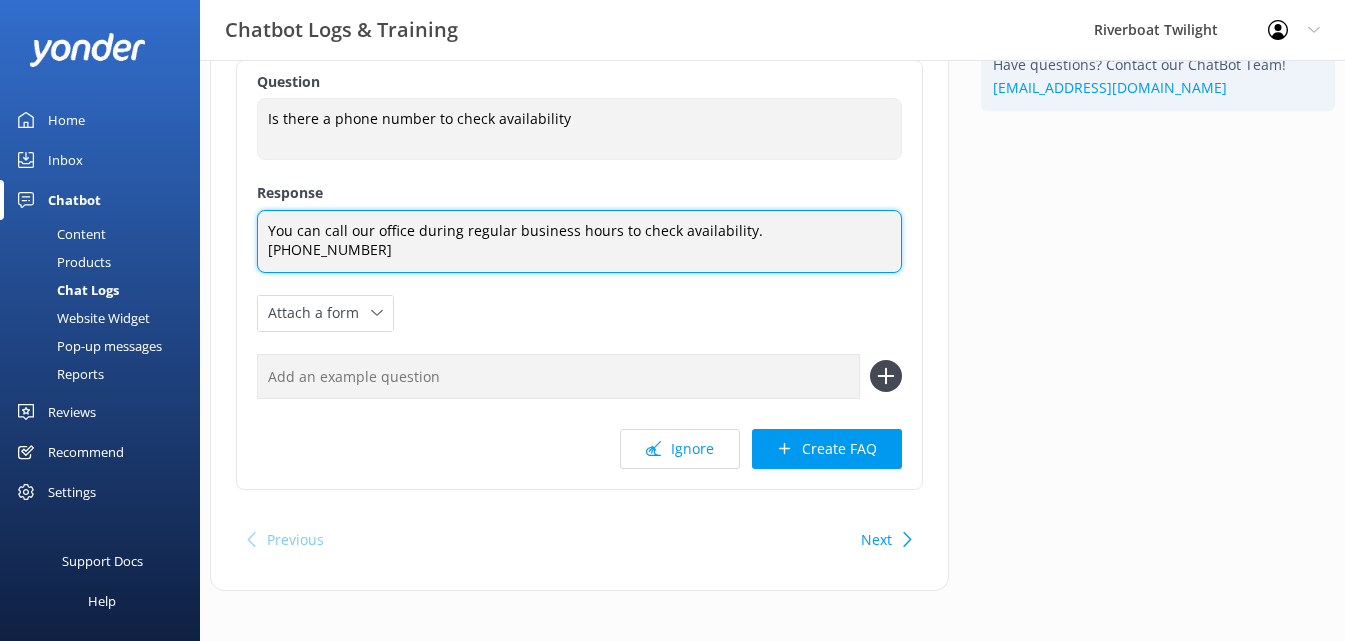 scroll, scrollTop: 200, scrollLeft: 0, axis: vertical 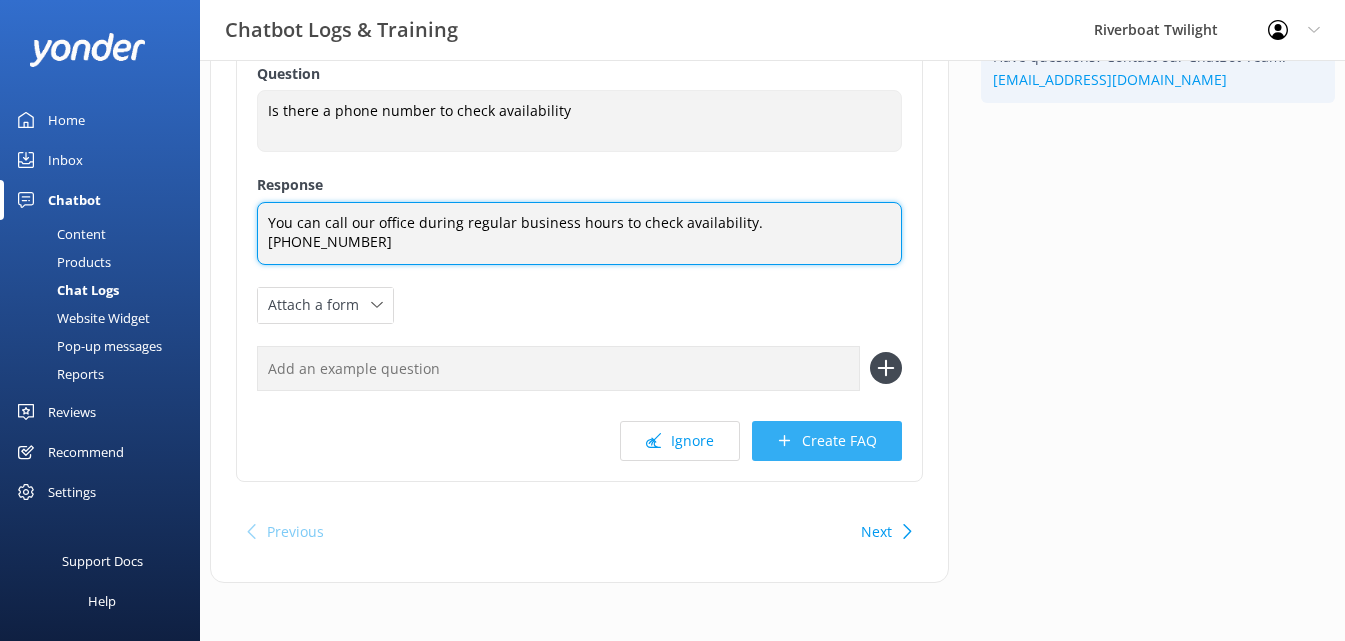 type on "You can call our office during regular business hours to check availability.  [PHONE_NUMBER]" 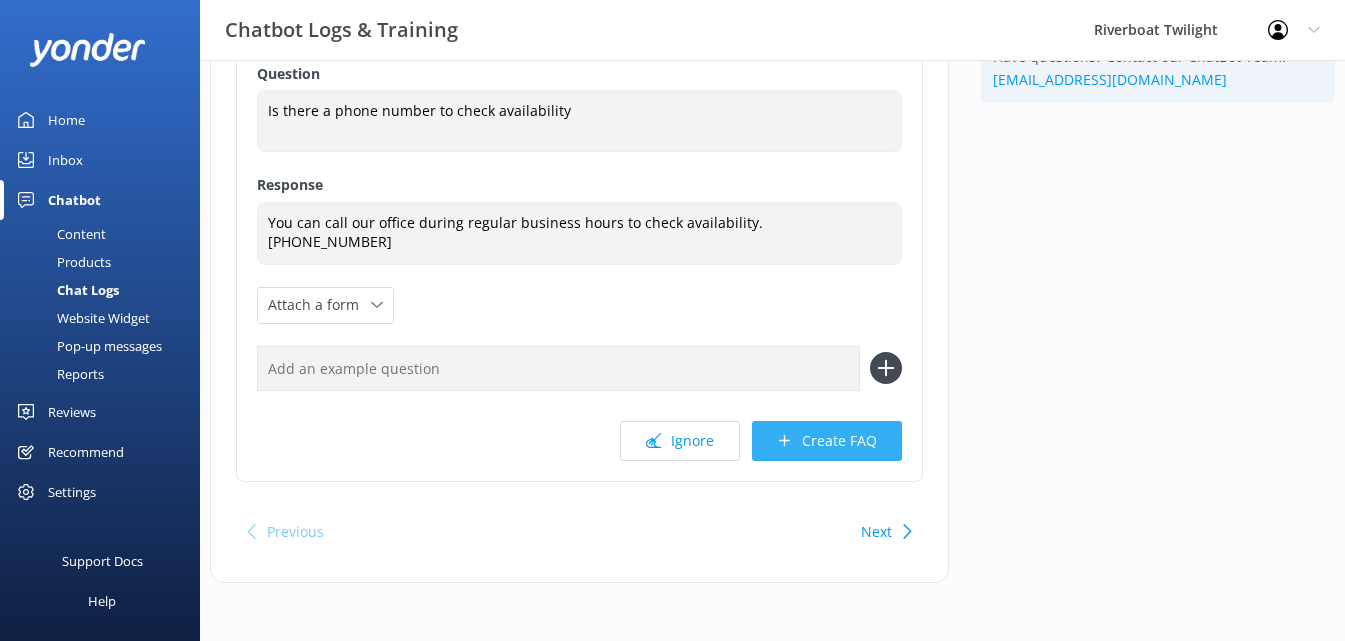 click on "Create FAQ" at bounding box center [827, 441] 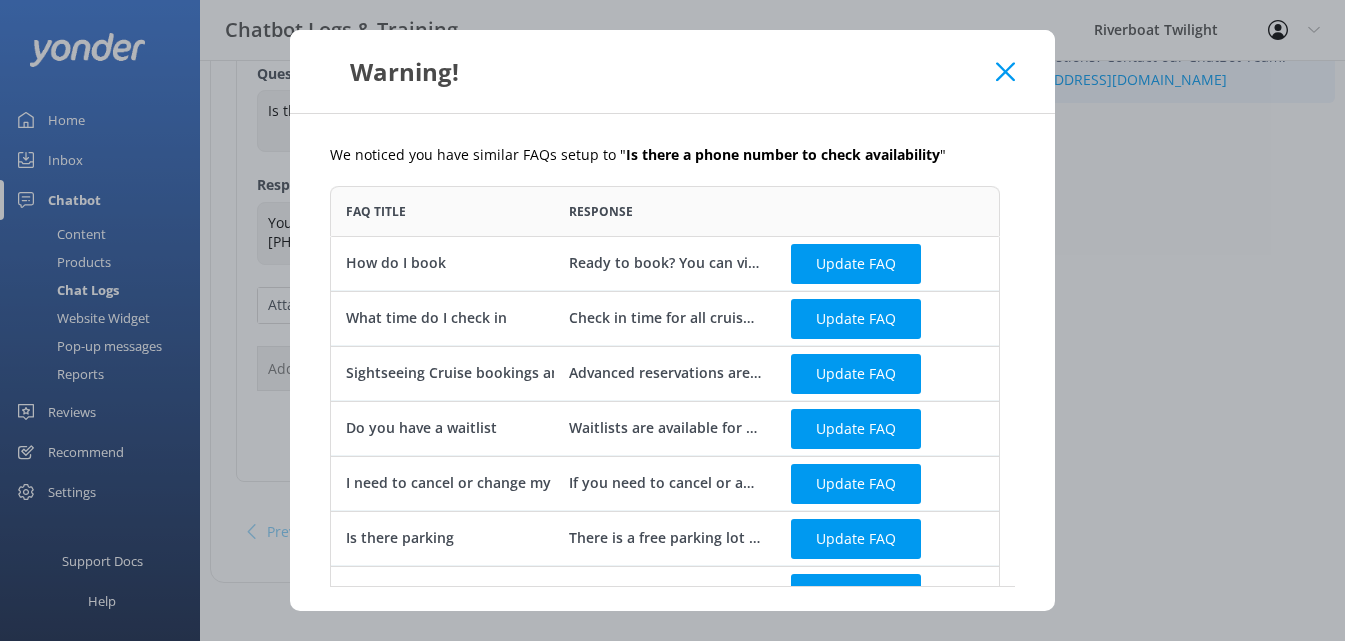 scroll, scrollTop: 16, scrollLeft: 16, axis: both 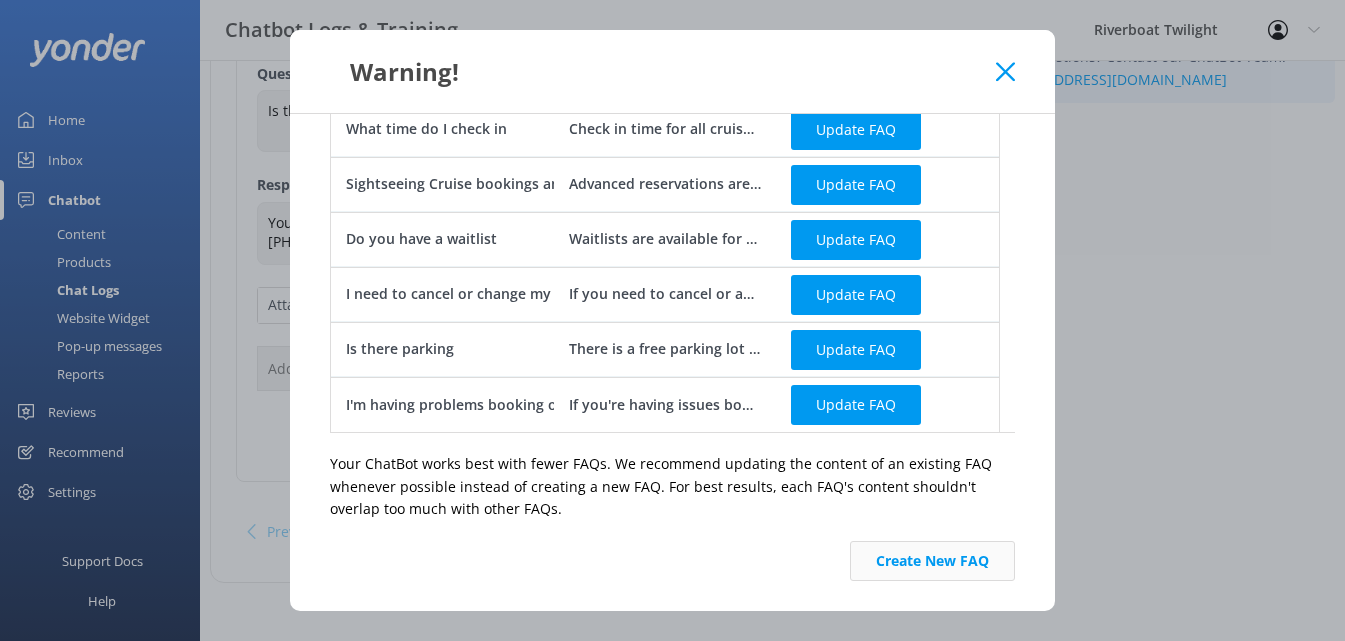 click on "Create New FAQ" at bounding box center (932, 561) 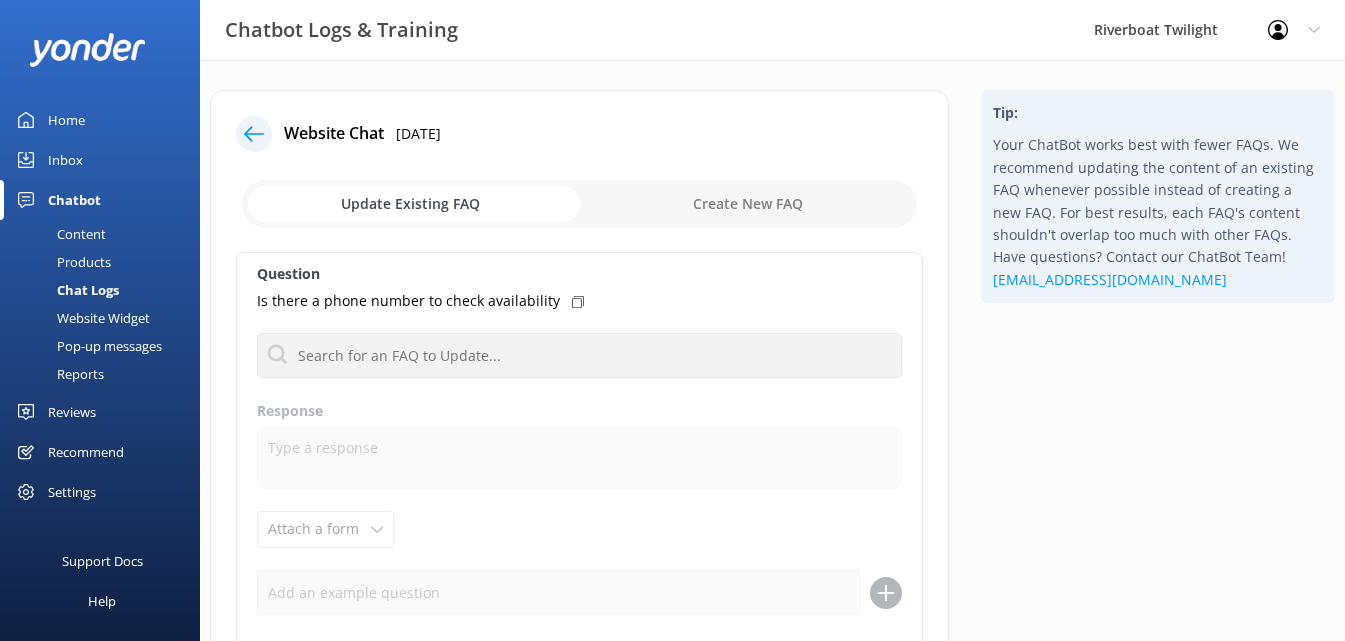 click on "Chat Logs" at bounding box center (65, 290) 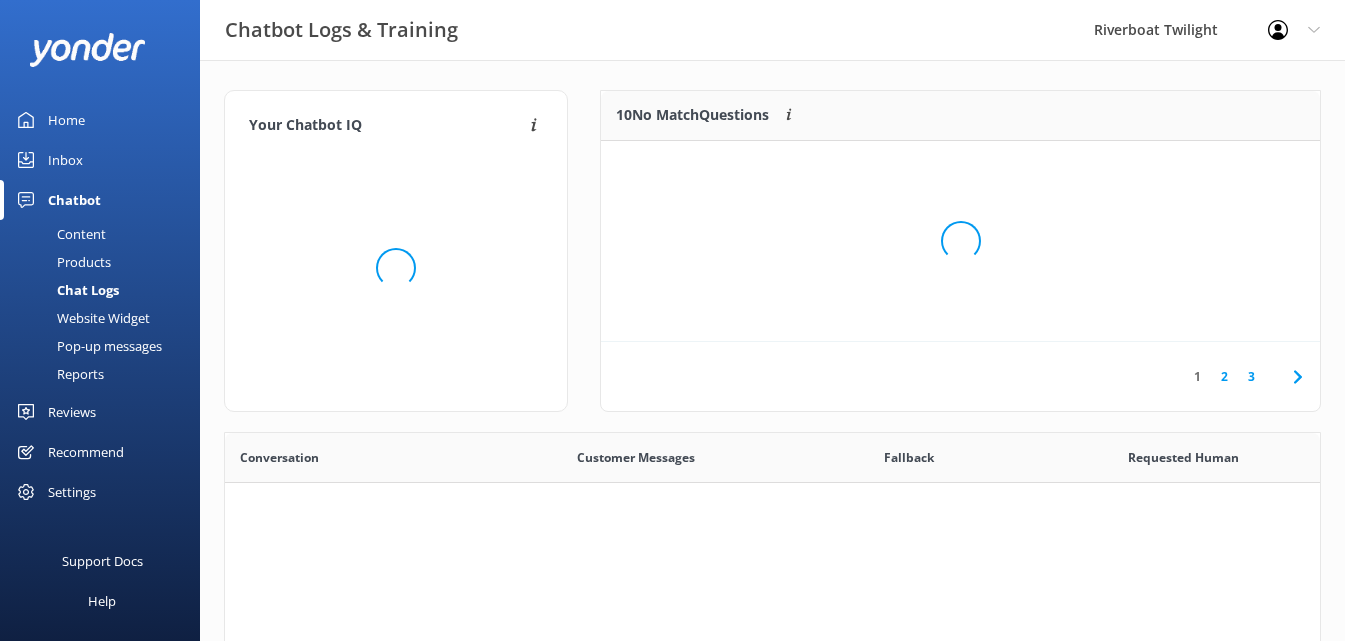 scroll, scrollTop: 16, scrollLeft: 16, axis: both 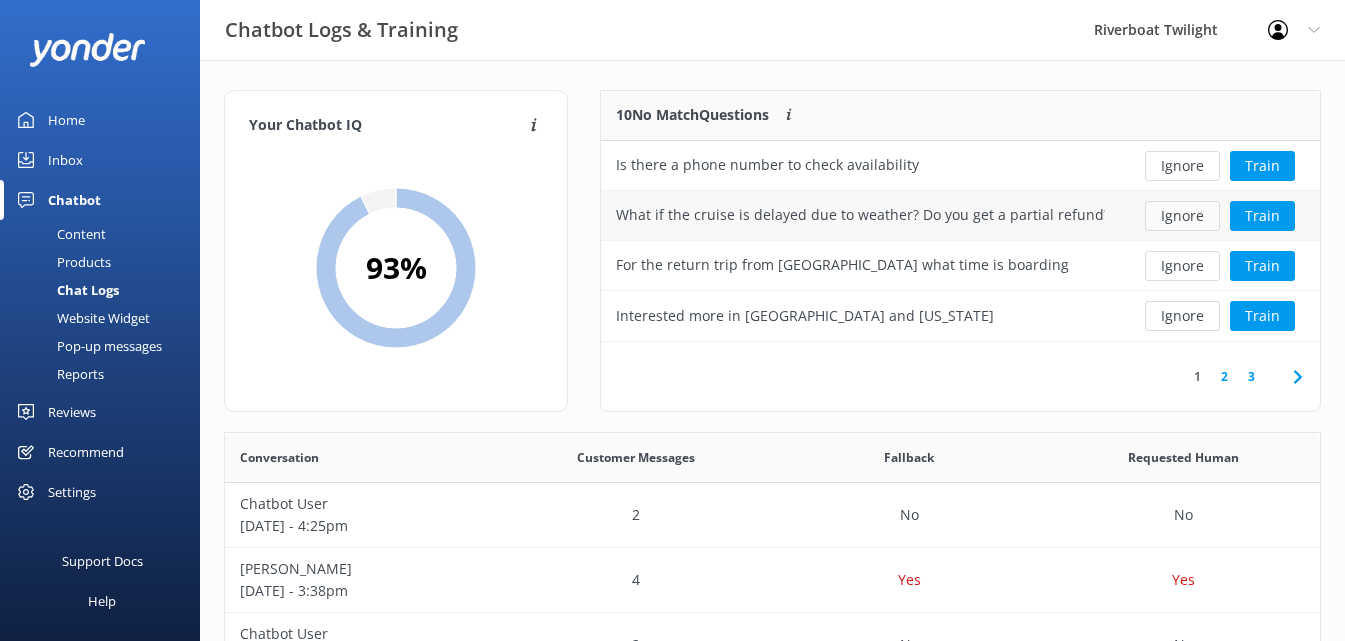click on "Ignore" at bounding box center (1182, 216) 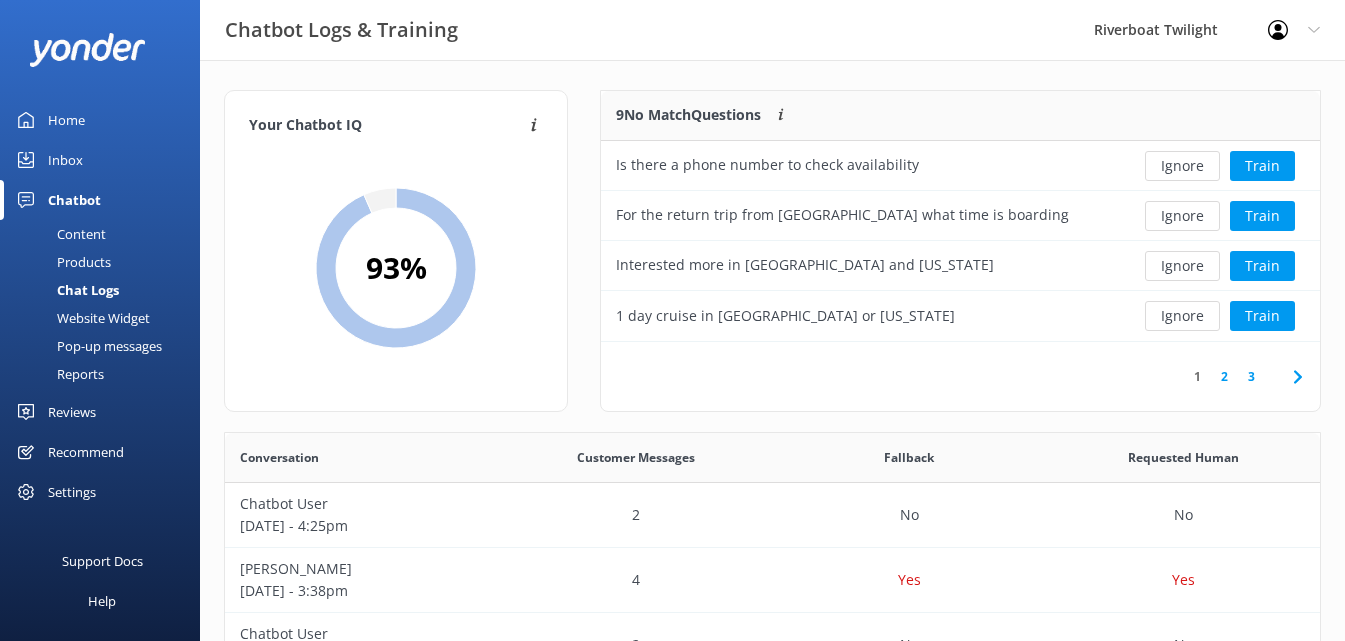 click on "Ignore" at bounding box center (1182, 216) 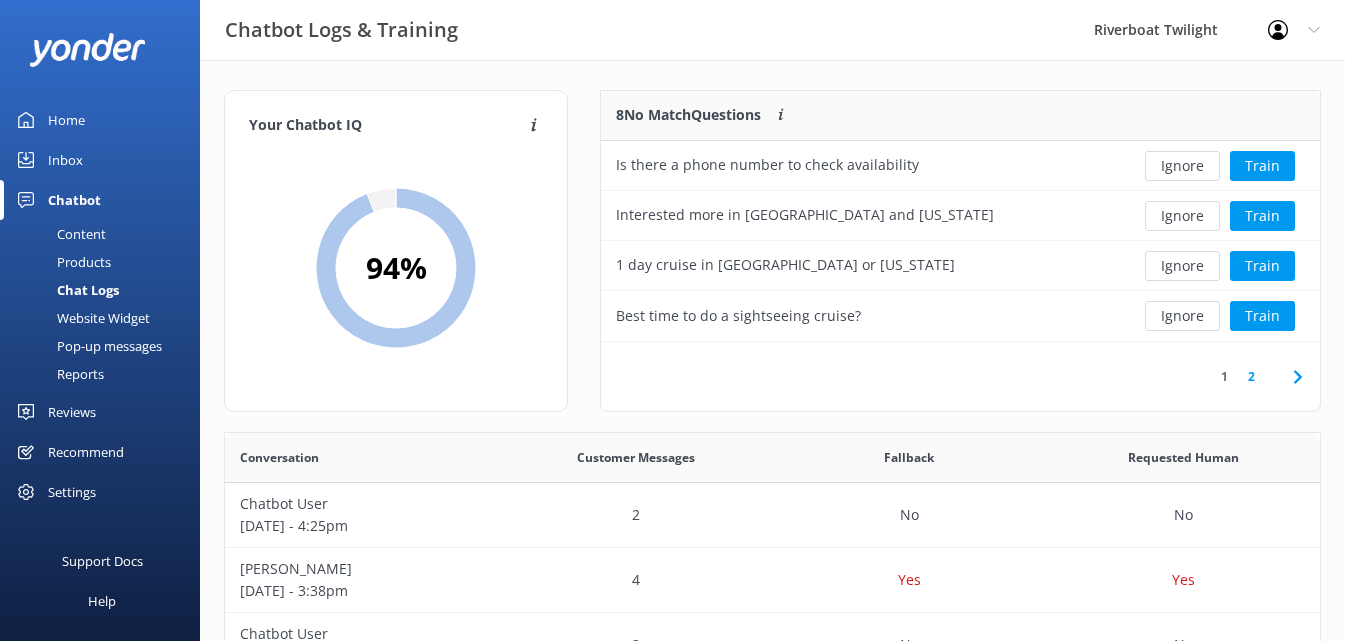 click on "Ignore" at bounding box center [1182, 216] 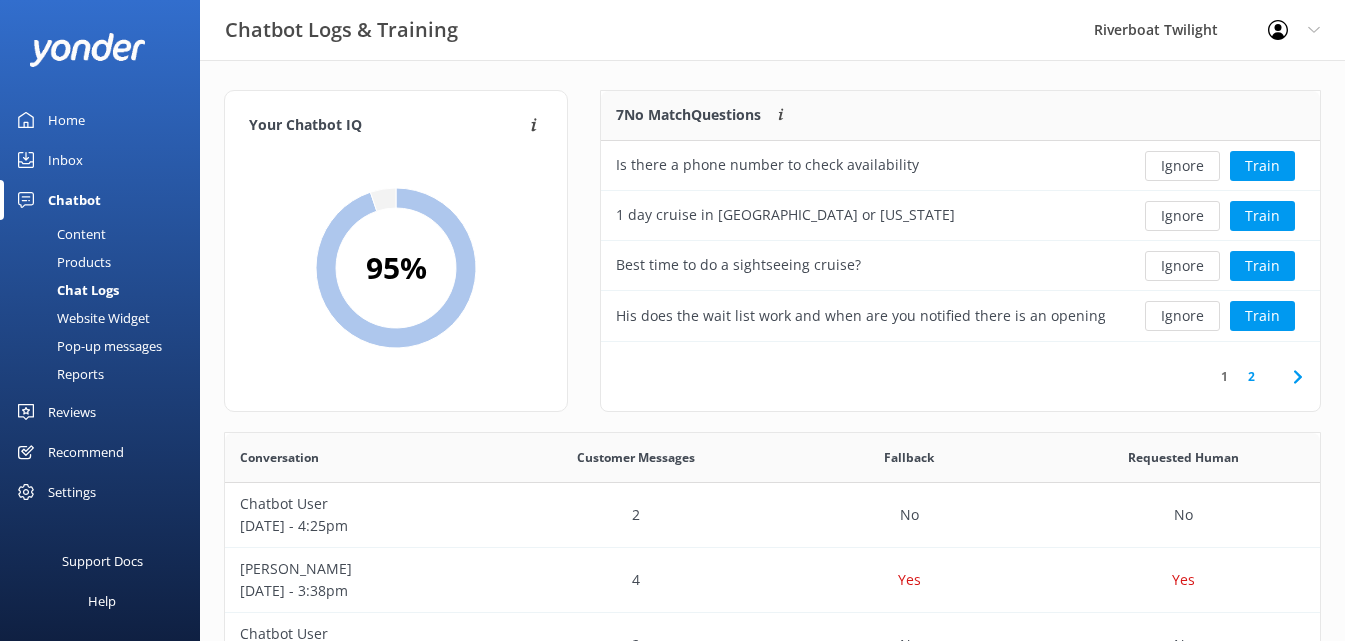 click on "Ignore" at bounding box center (1182, 216) 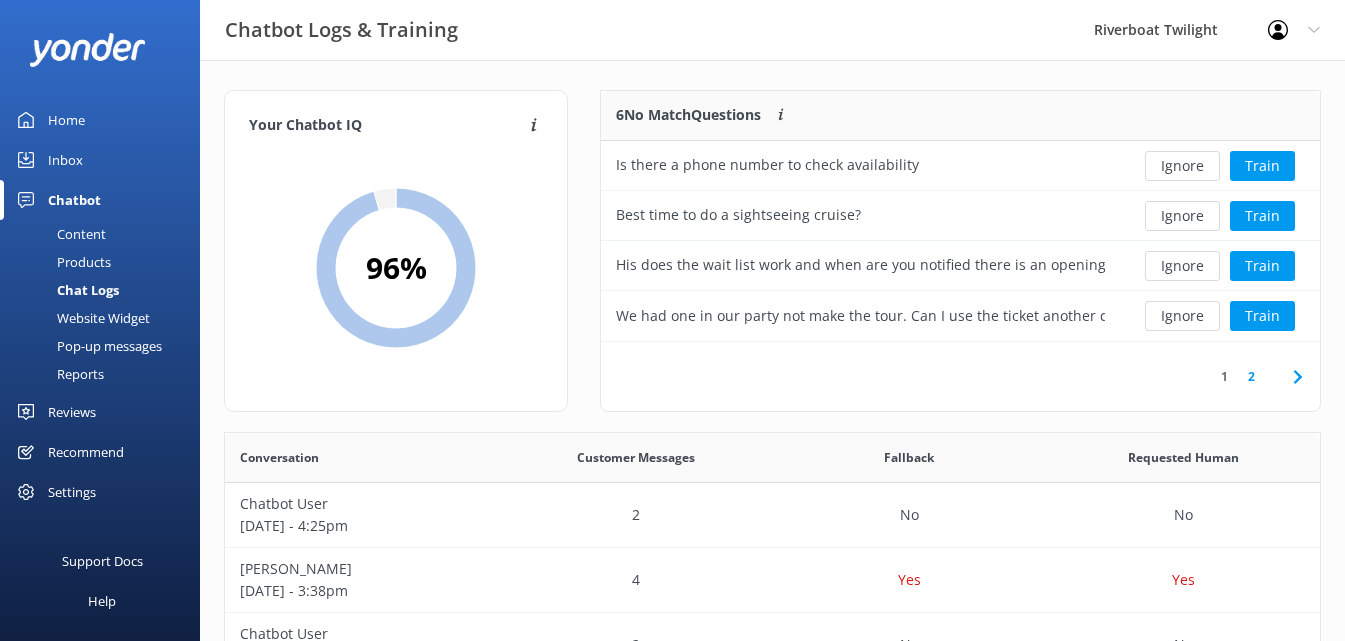 click on "Ignore" at bounding box center (1182, 216) 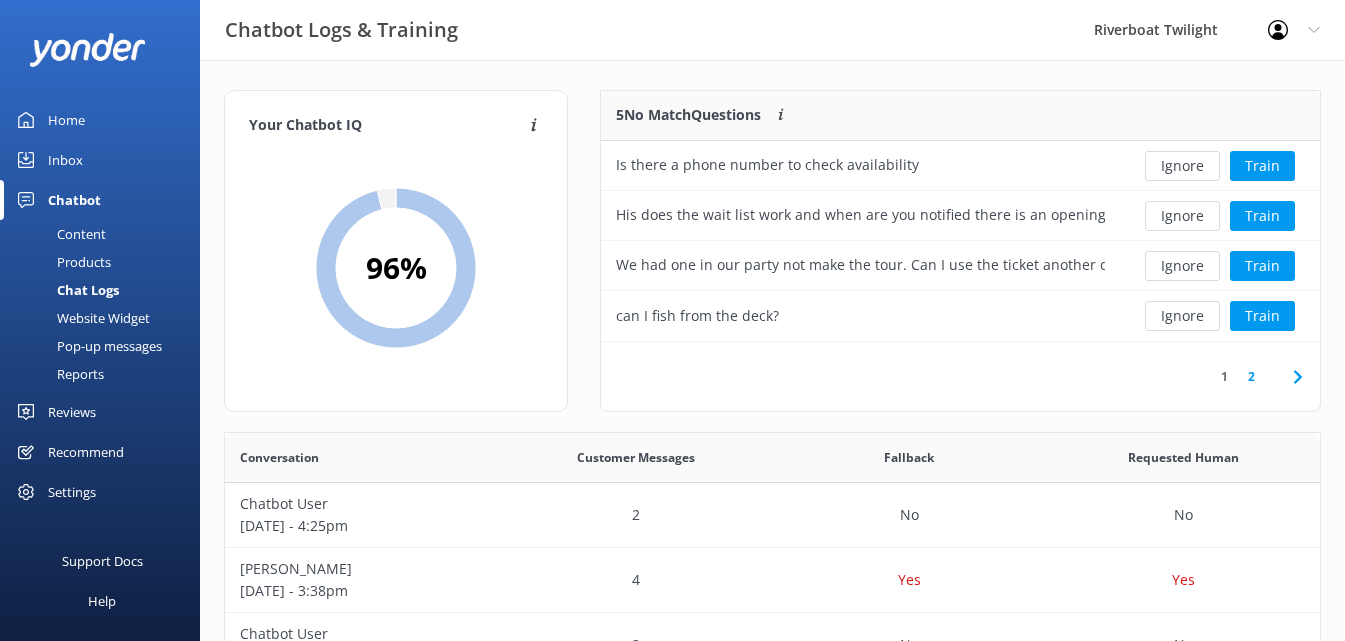 click on "Ignore" at bounding box center (1182, 216) 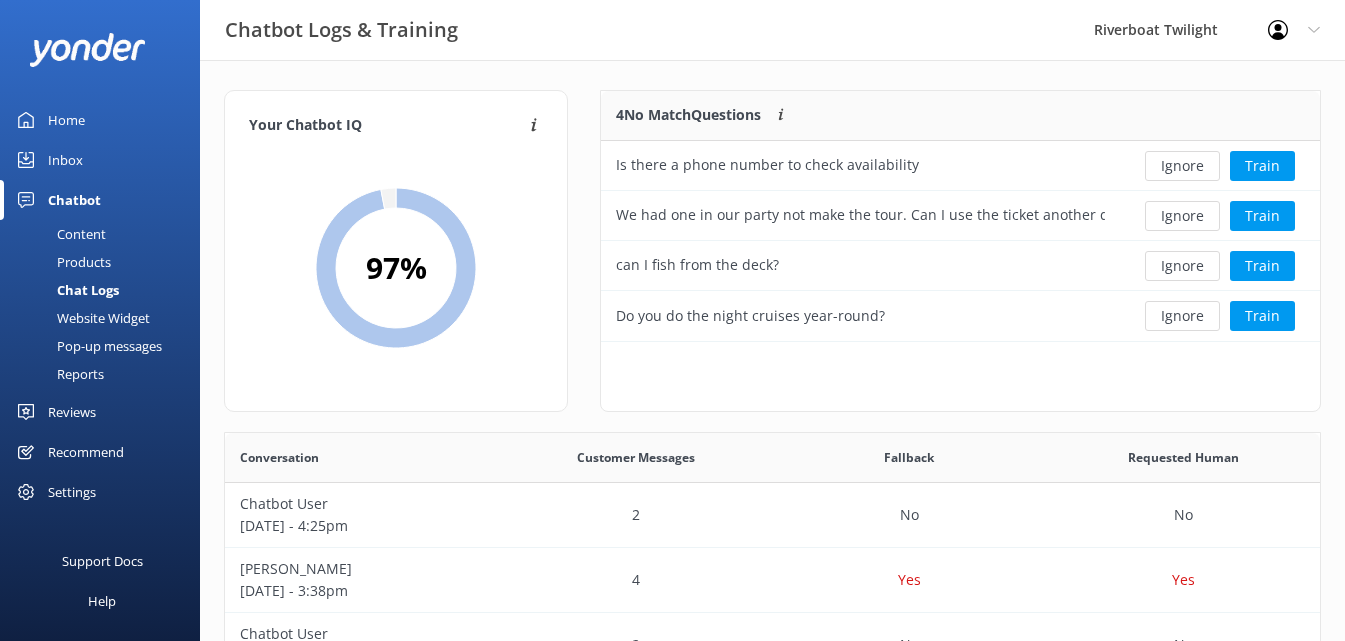 click on "Ignore" at bounding box center (1182, 216) 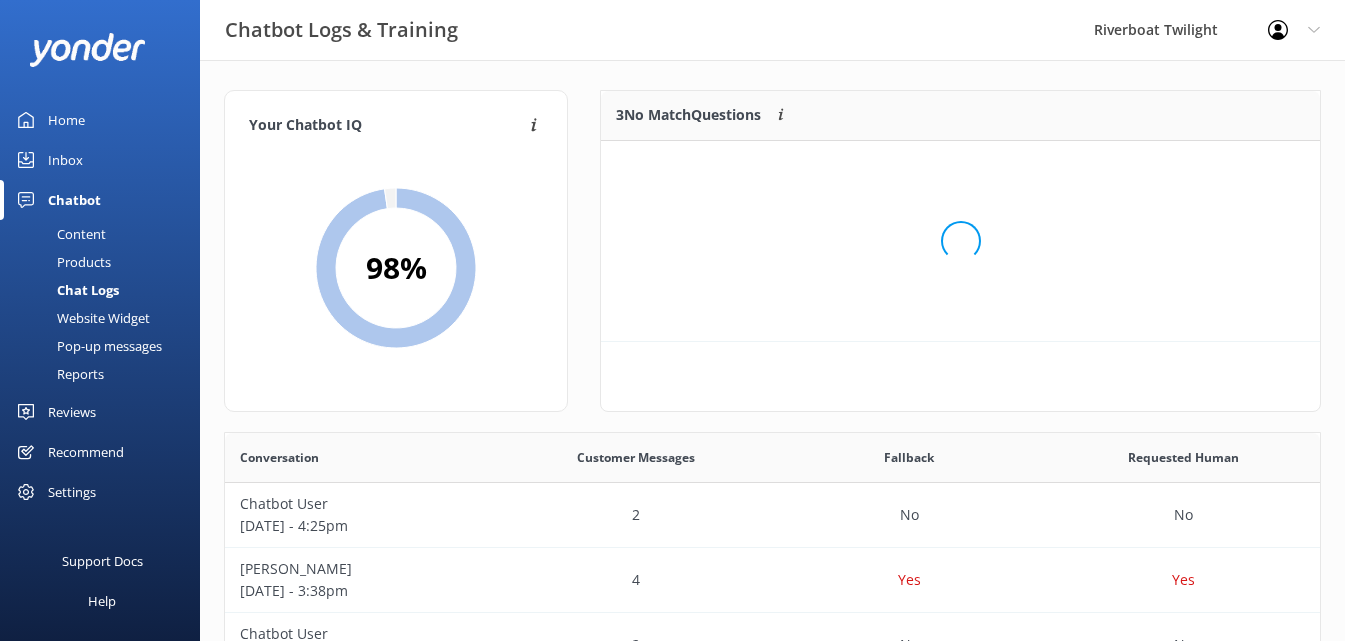 scroll, scrollTop: 186, scrollLeft: 703, axis: both 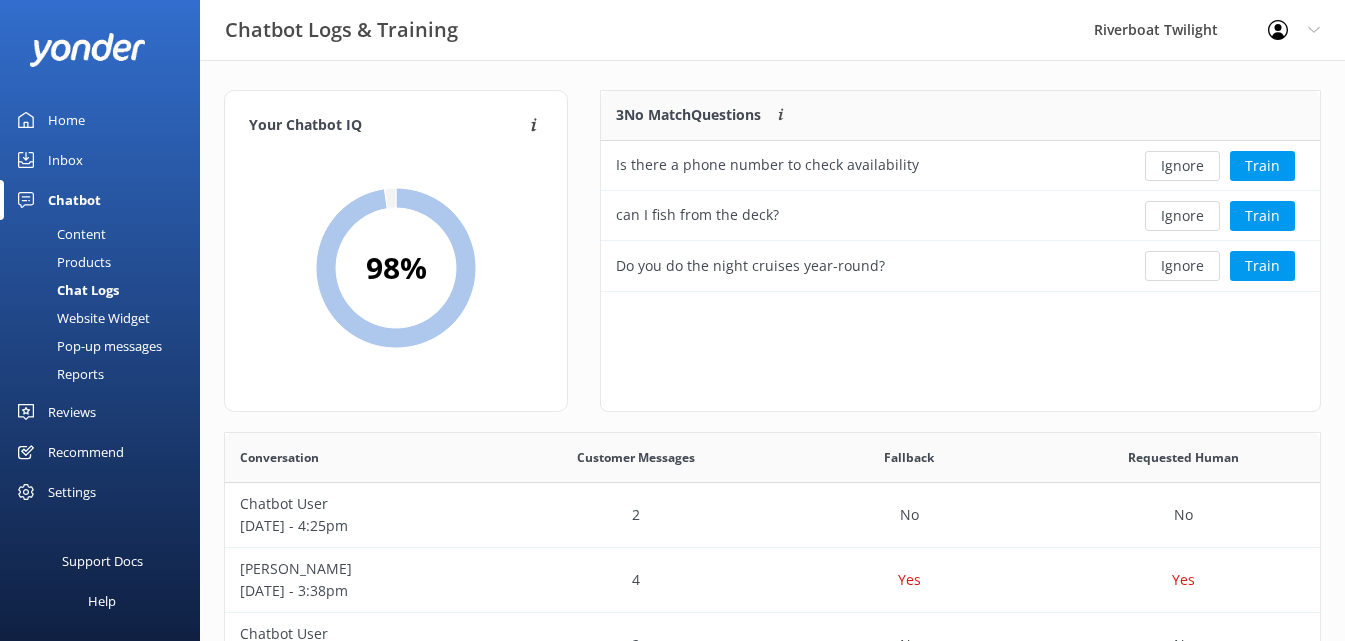 click on "Ignore" at bounding box center [1182, 216] 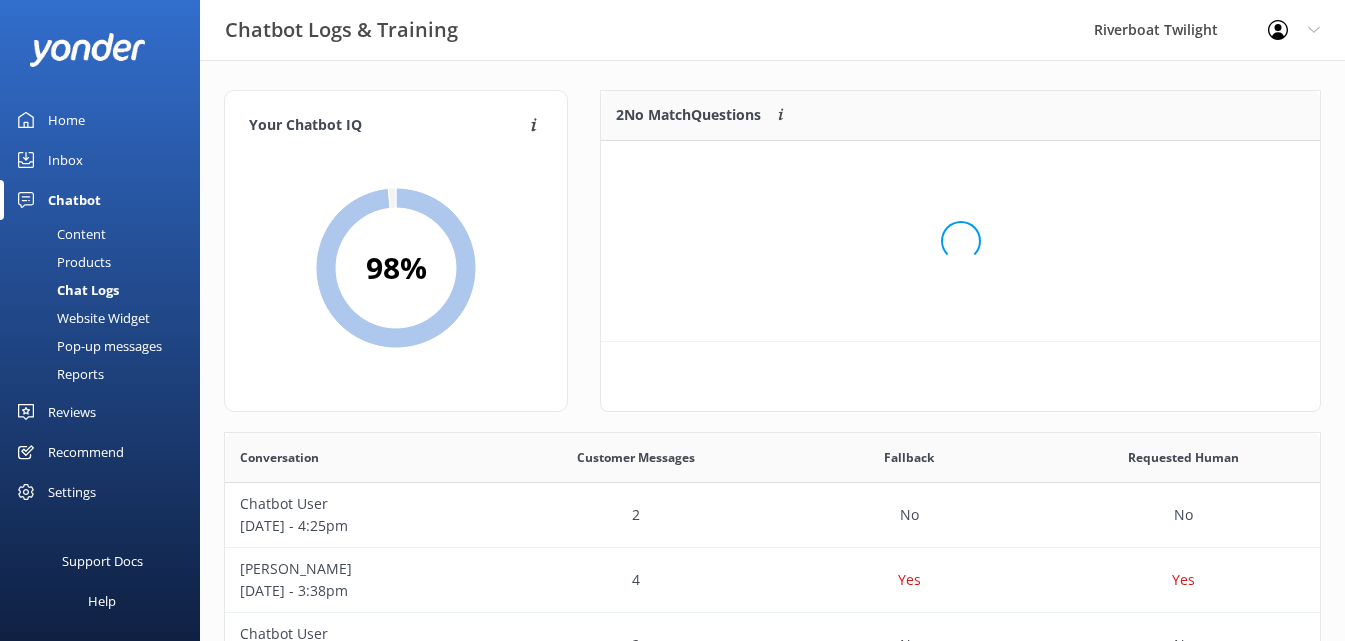 scroll, scrollTop: 16, scrollLeft: 16, axis: both 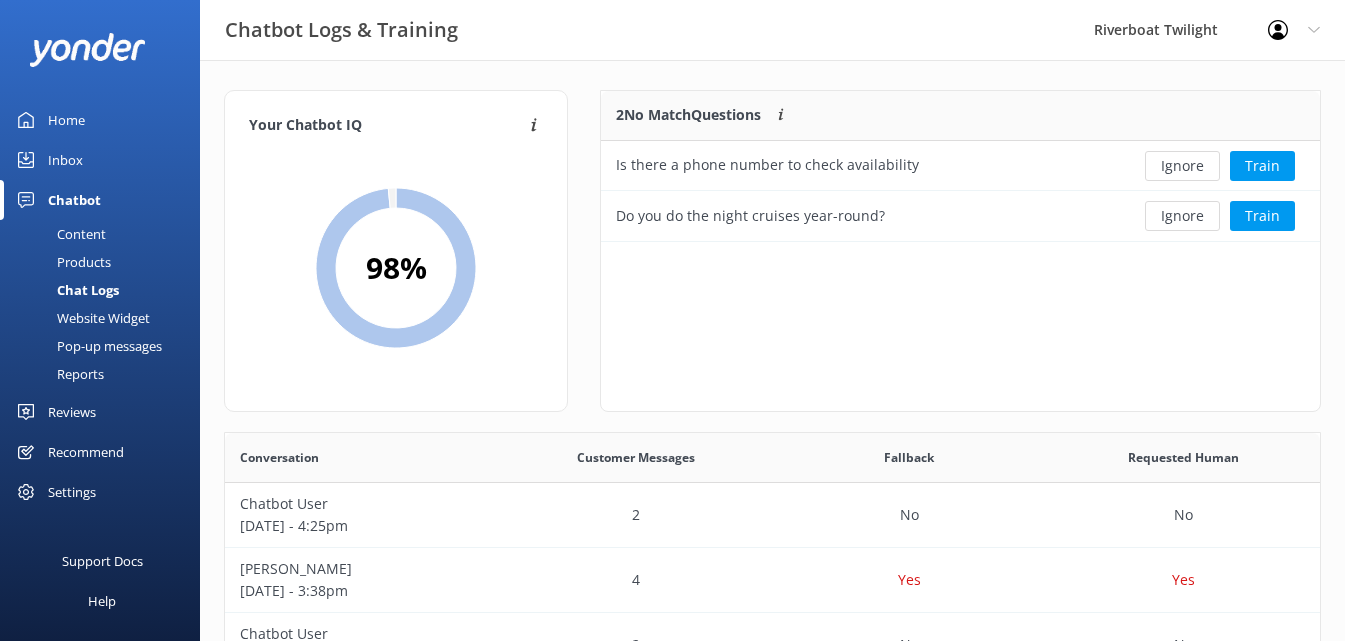 click on "Ignore" at bounding box center (1182, 216) 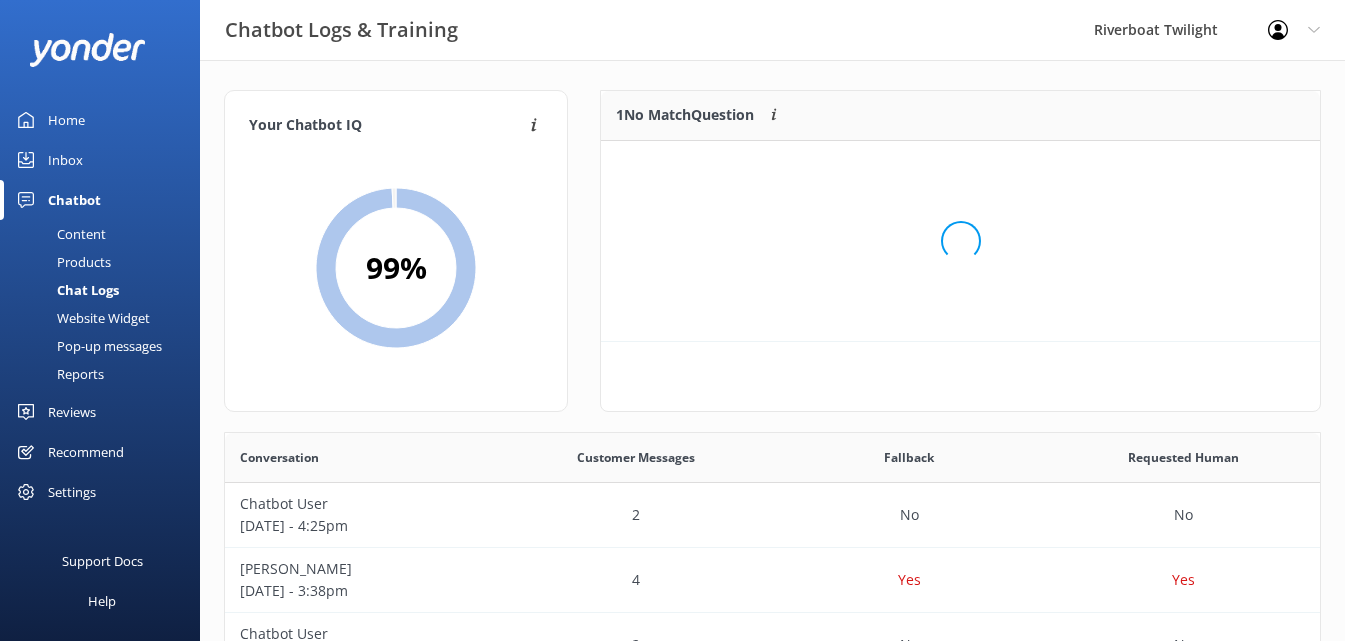 scroll, scrollTop: 16, scrollLeft: 16, axis: both 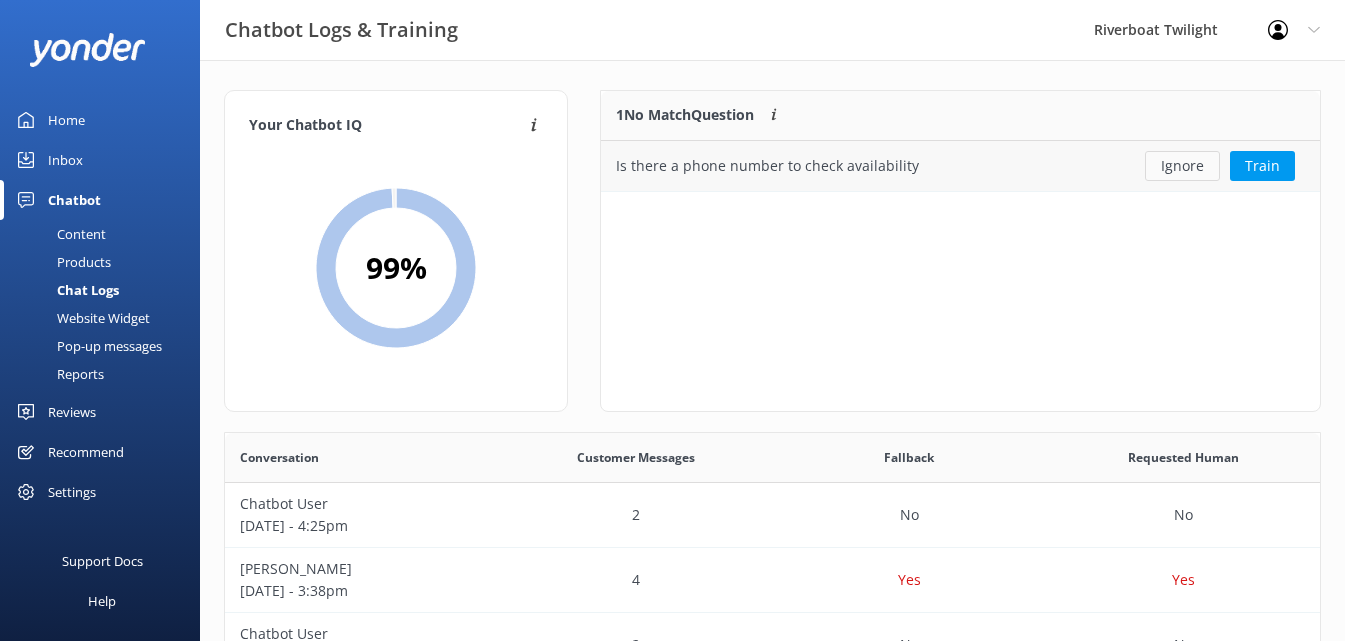 click on "Ignore" at bounding box center [1182, 166] 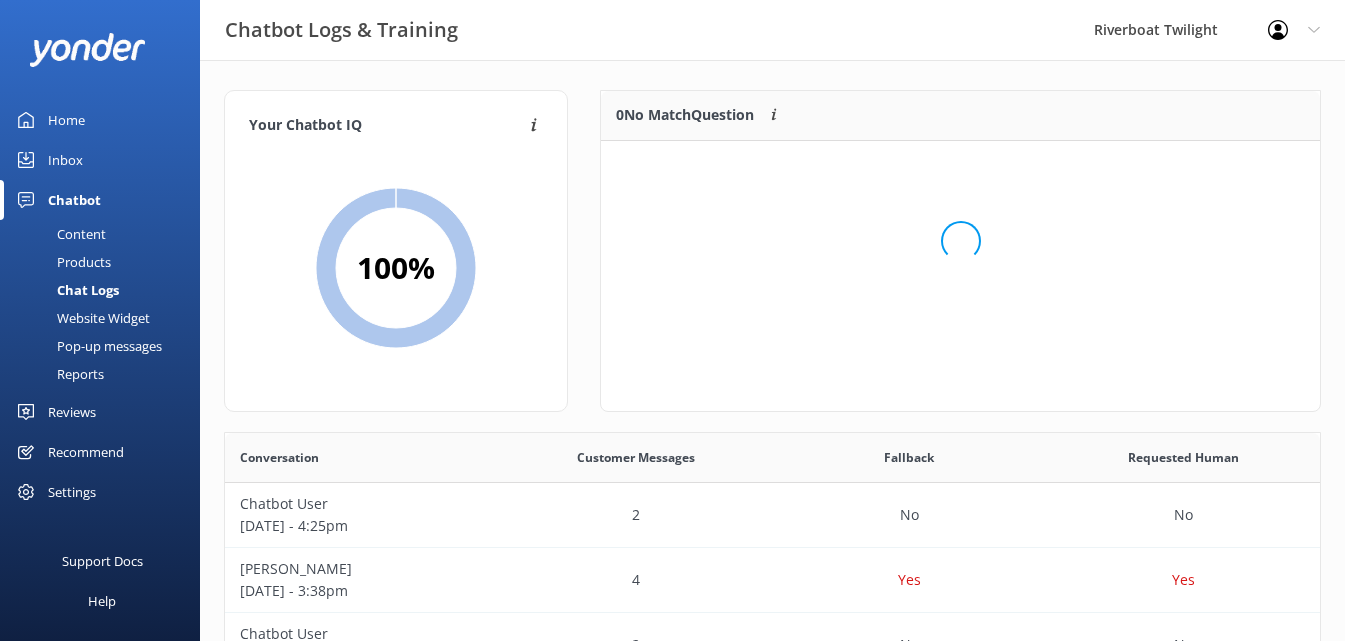 scroll, scrollTop: 16, scrollLeft: 16, axis: both 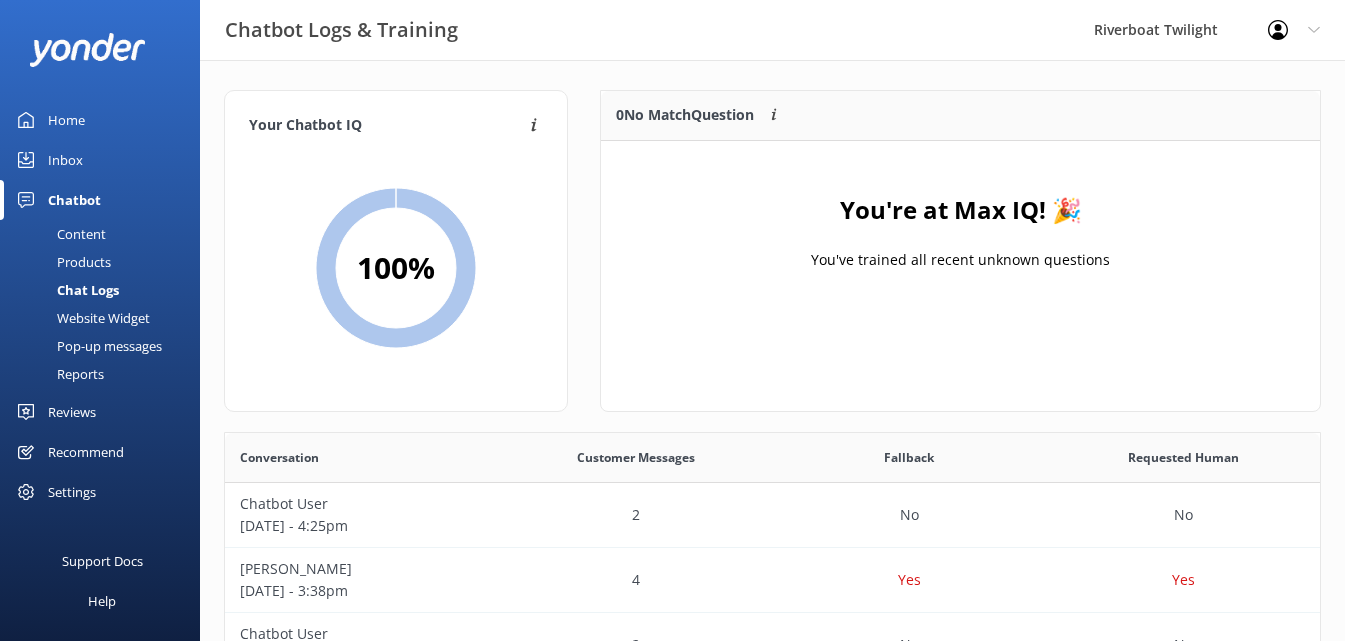 click on "Content" at bounding box center [59, 234] 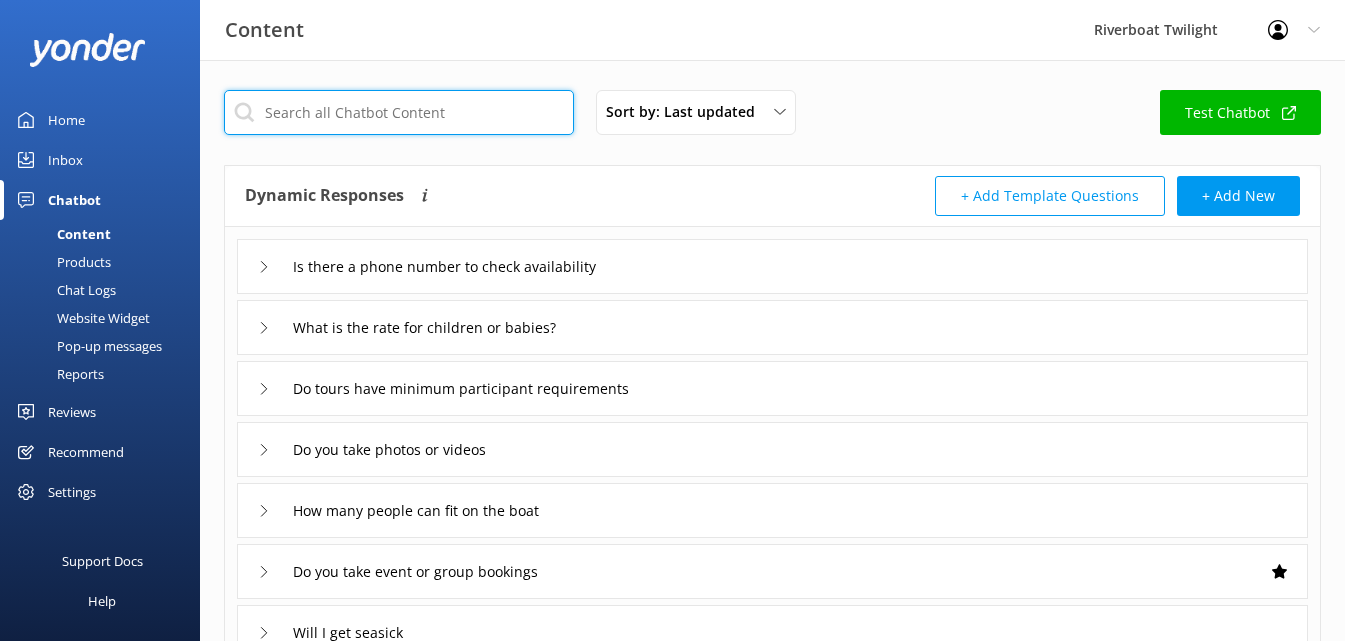 click at bounding box center [399, 112] 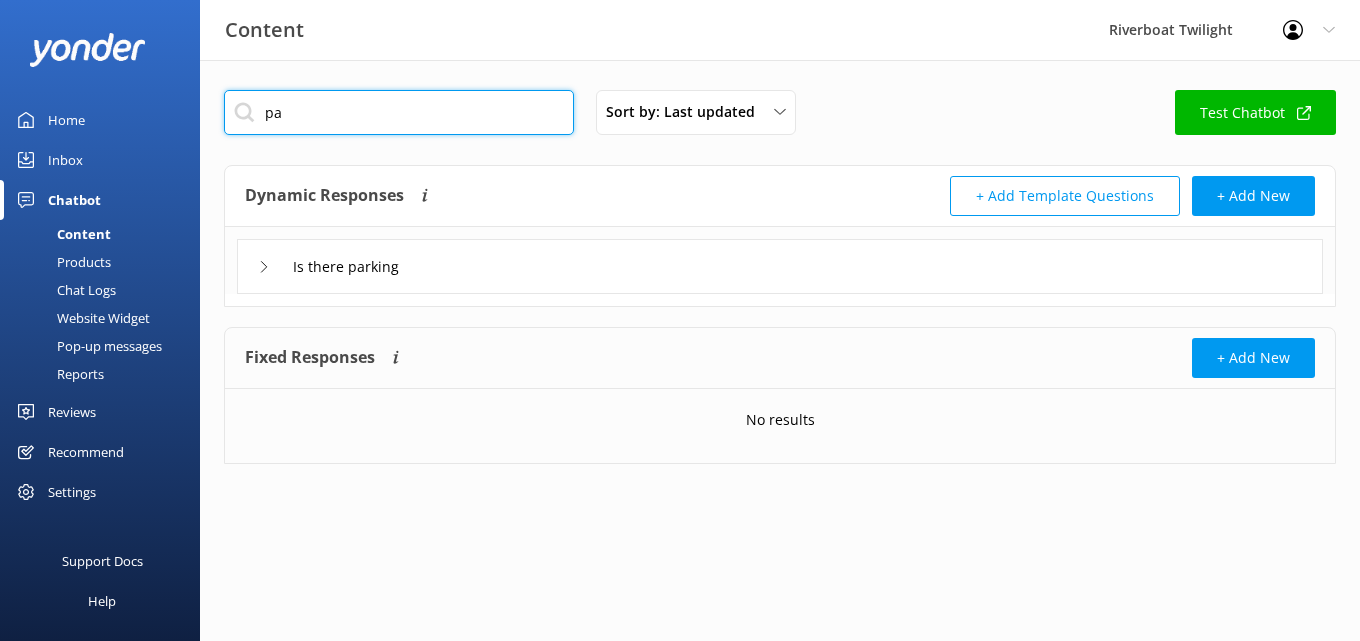 type on "p" 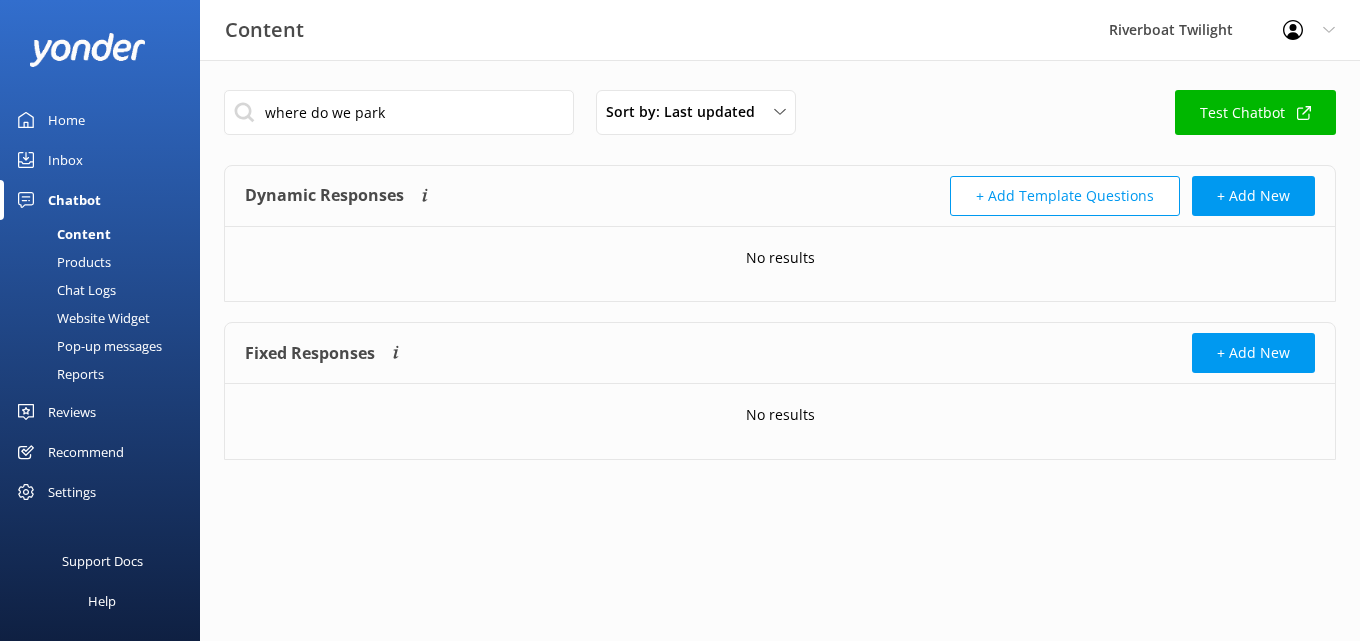 click on "Content" at bounding box center (61, 234) 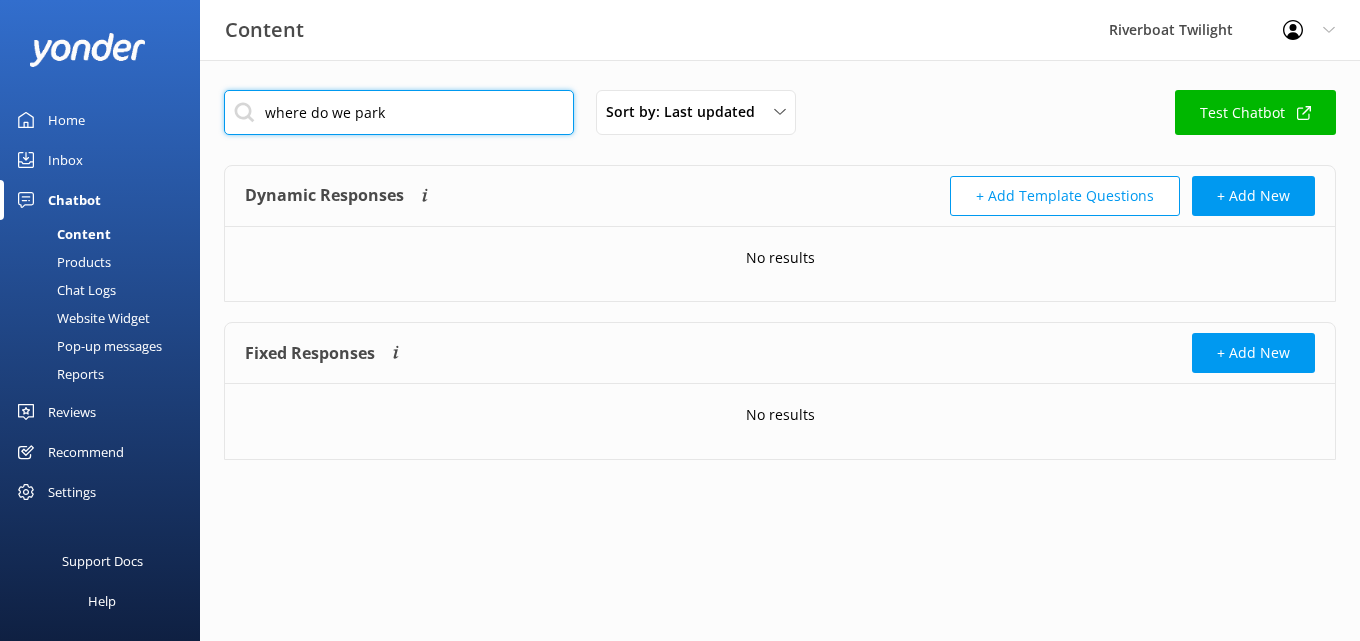 click on "where do we park" at bounding box center (399, 112) 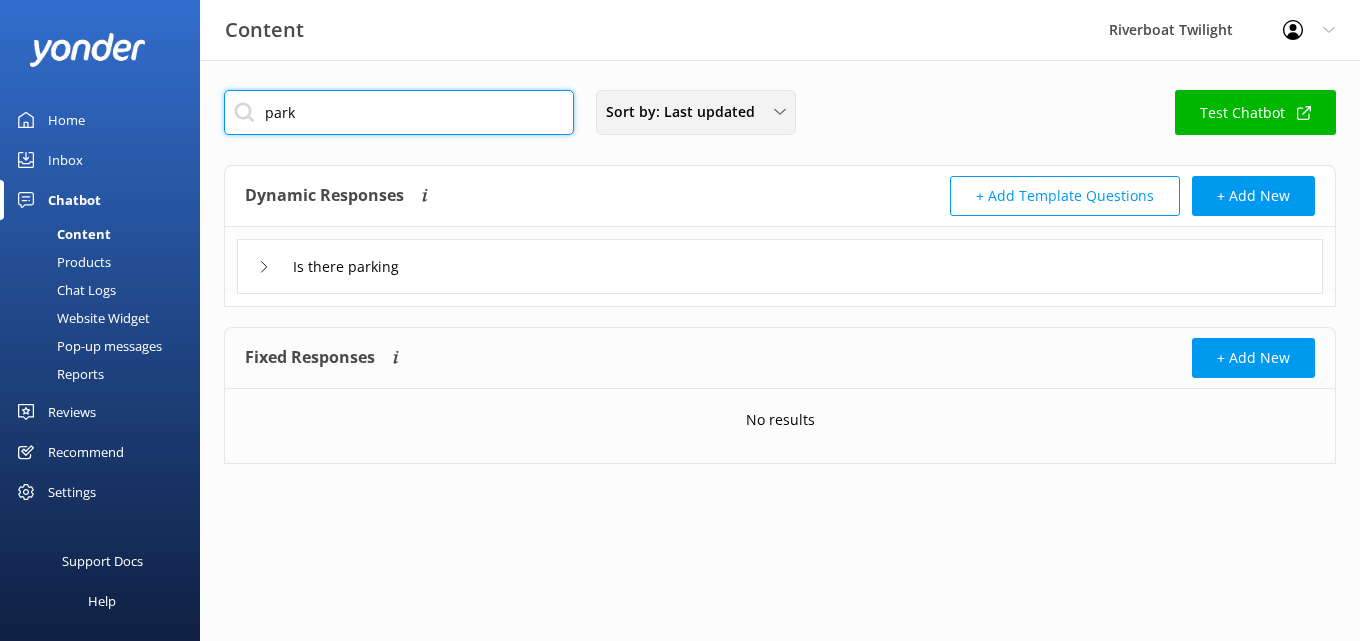 type on "park" 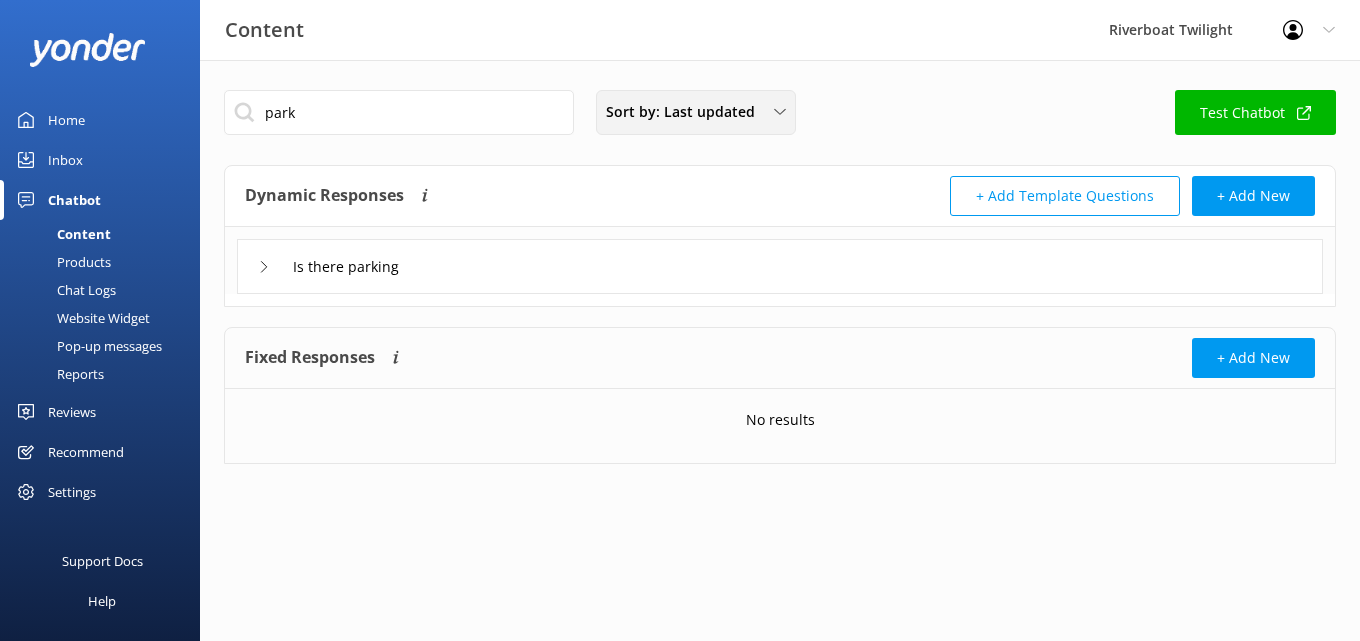 click on "Sort by: Last updated" at bounding box center (686, 112) 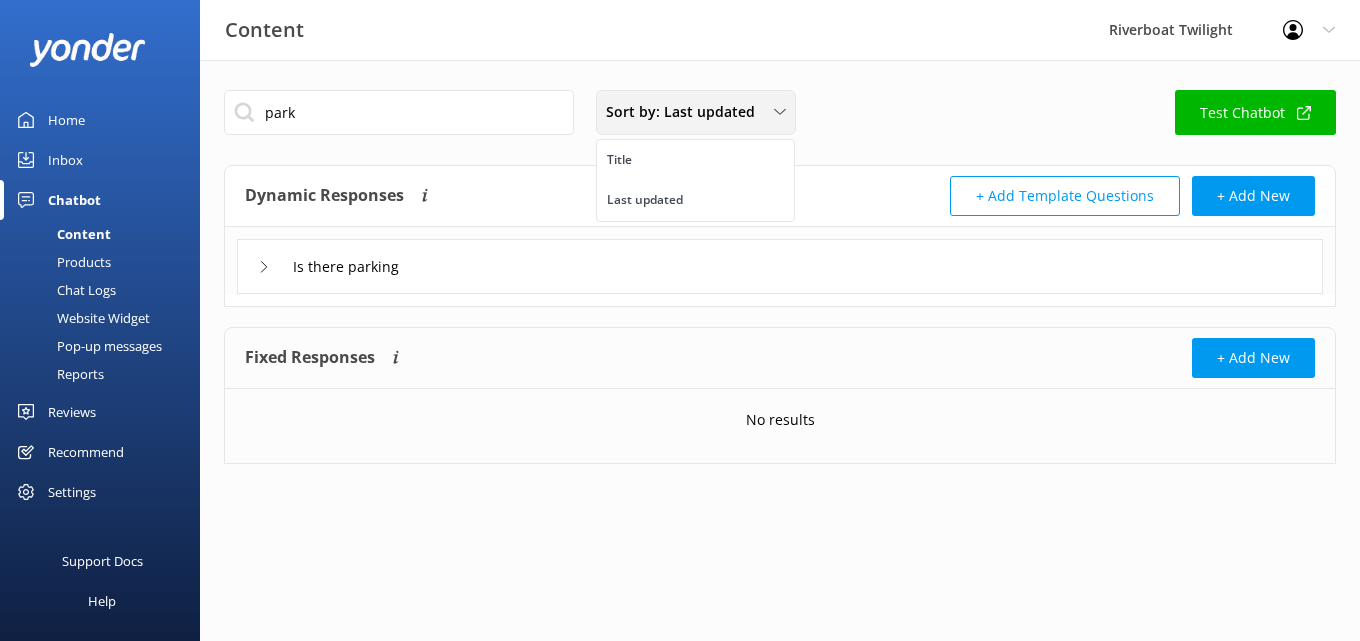 click on "Sort by: Last updated" at bounding box center (686, 112) 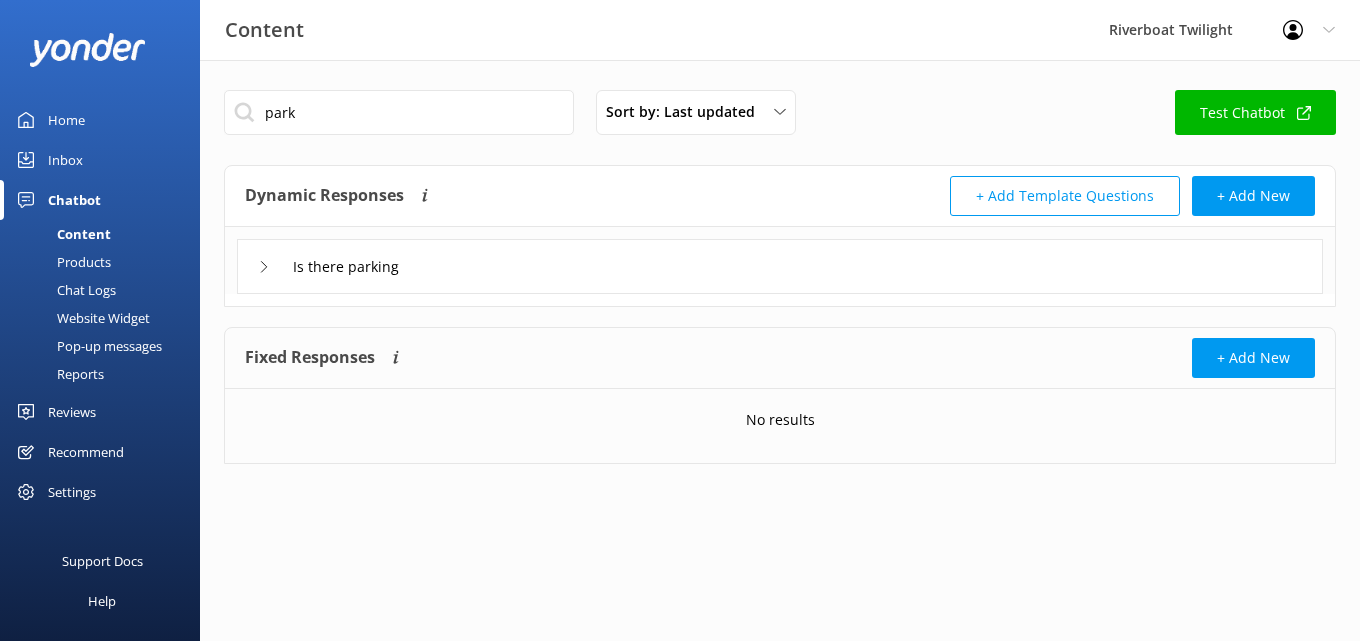 click 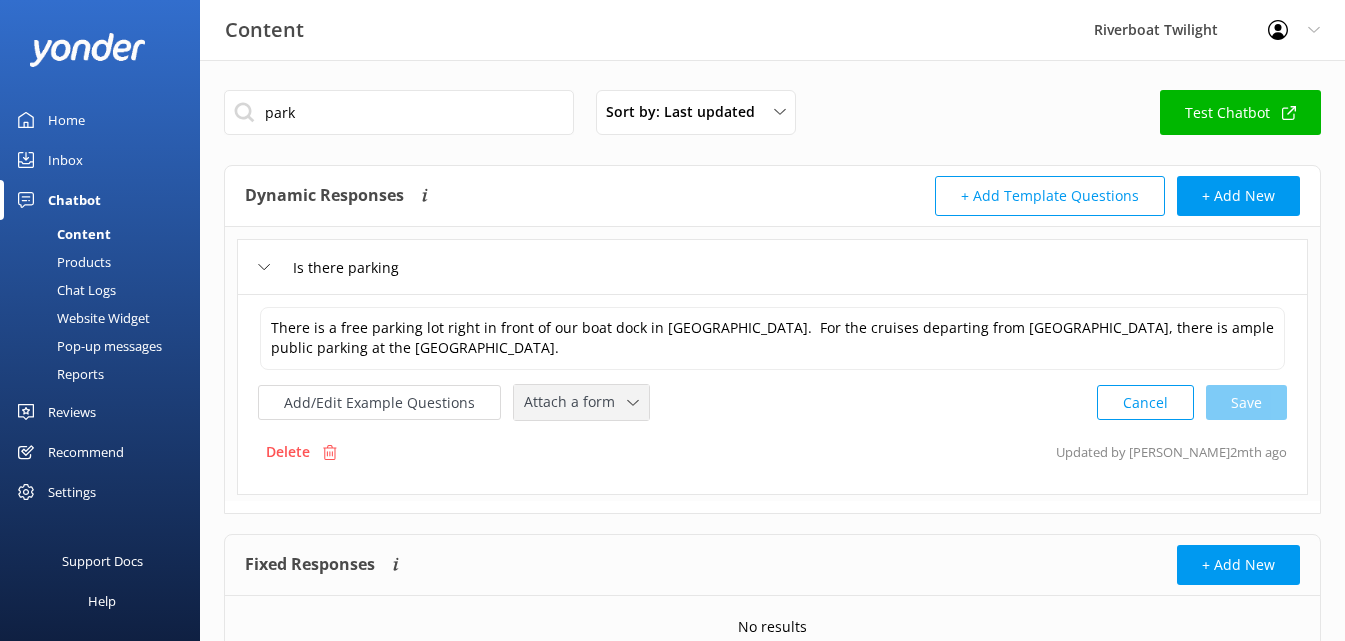 click on "Attach a form" at bounding box center [575, 402] 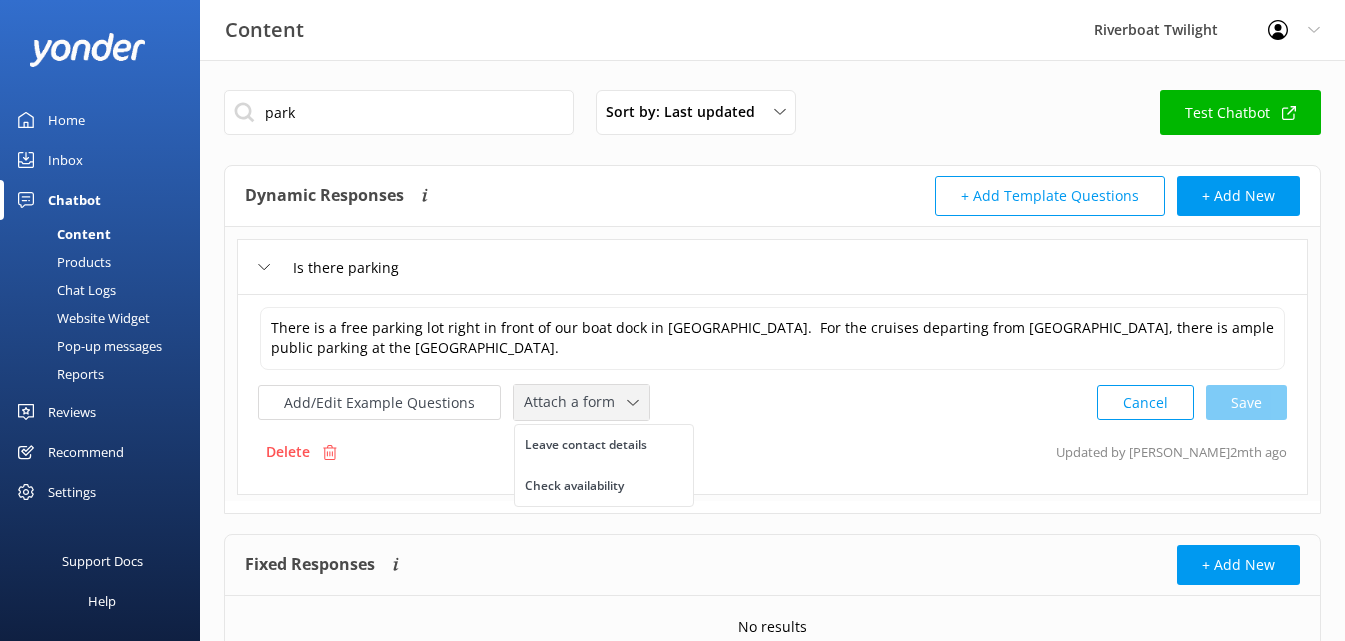 click 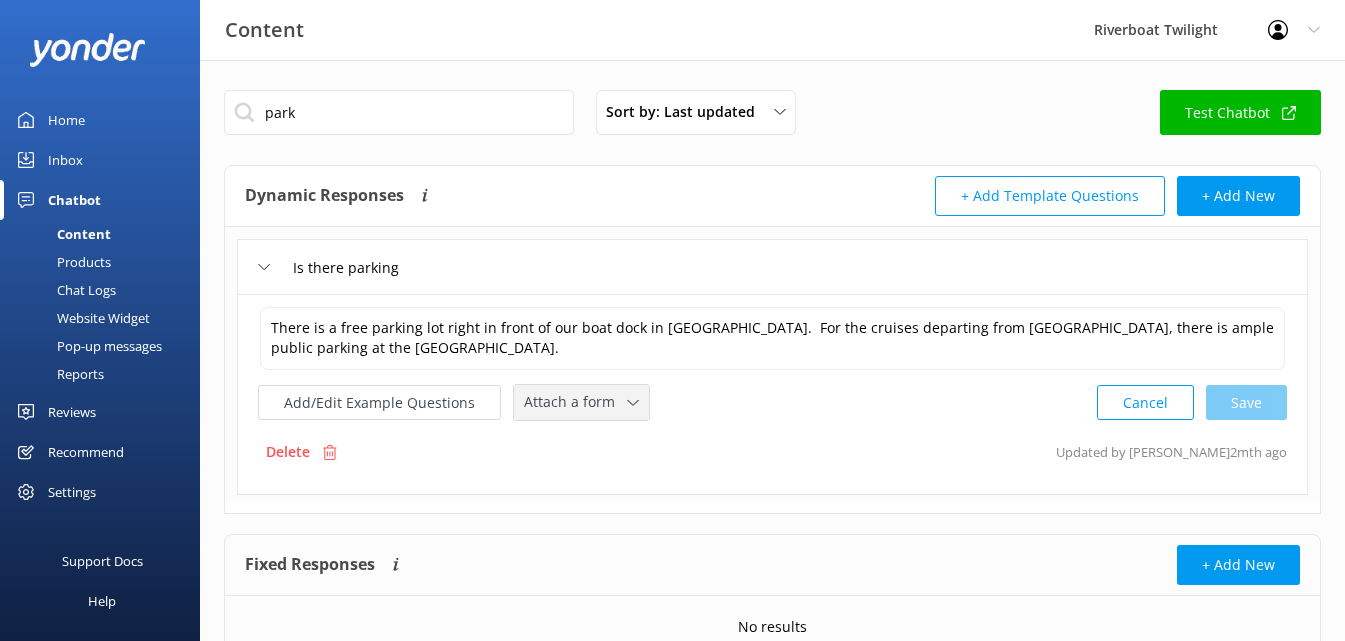 click 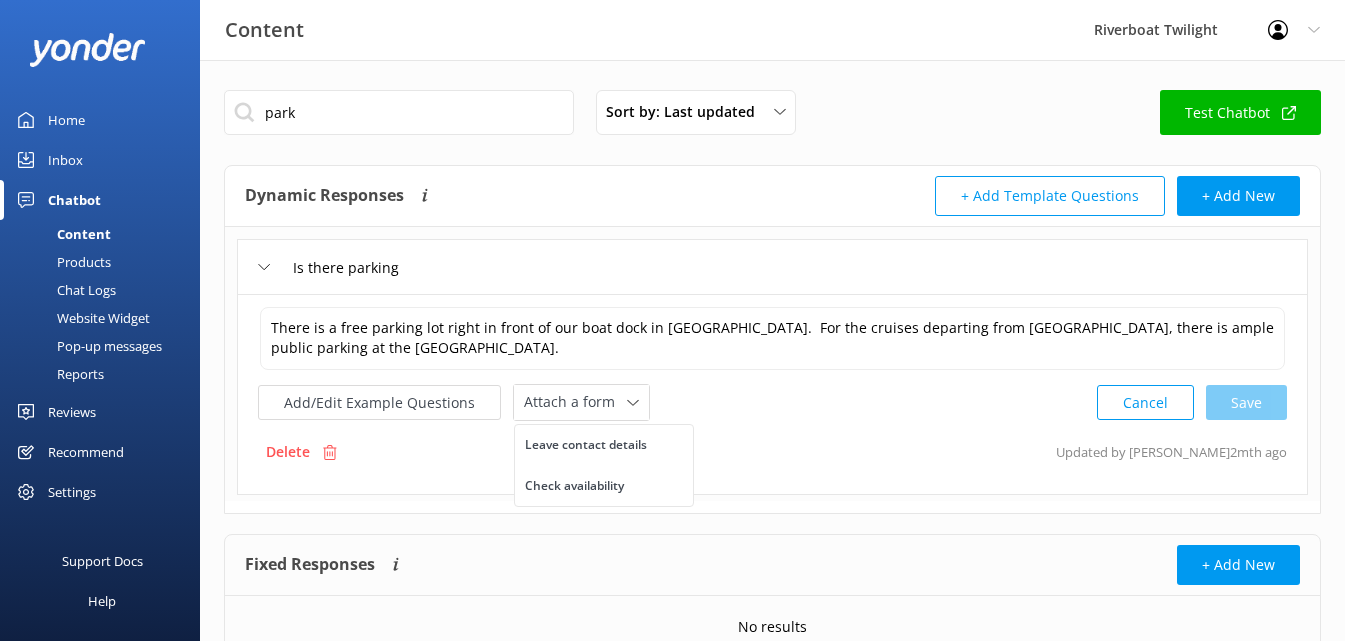 click on "There is a free parking lot right in front of our boat dock in [GEOGRAPHIC_DATA].  For the cruises departing from [GEOGRAPHIC_DATA], there is ample public parking at the [GEOGRAPHIC_DATA]. There is a free parking lot right in front of our boat dock in [GEOGRAPHIC_DATA].  For the cruises departing from [GEOGRAPHIC_DATA], there is ample public parking at the [GEOGRAPHIC_DATA]. Add/Edit Example Questions Attach a form Leave contact details Check availability Cancel Save Delete Updated by [PERSON_NAME]  2mth ago" at bounding box center [772, 394] 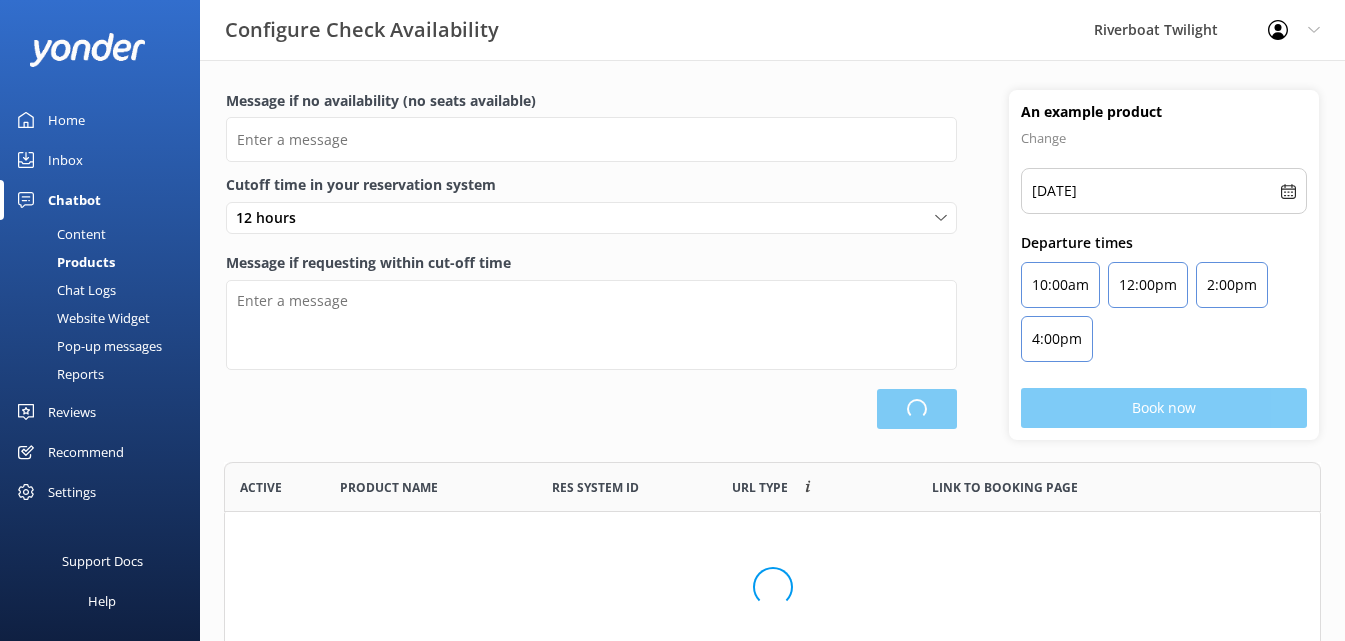scroll, scrollTop: 16, scrollLeft: 16, axis: both 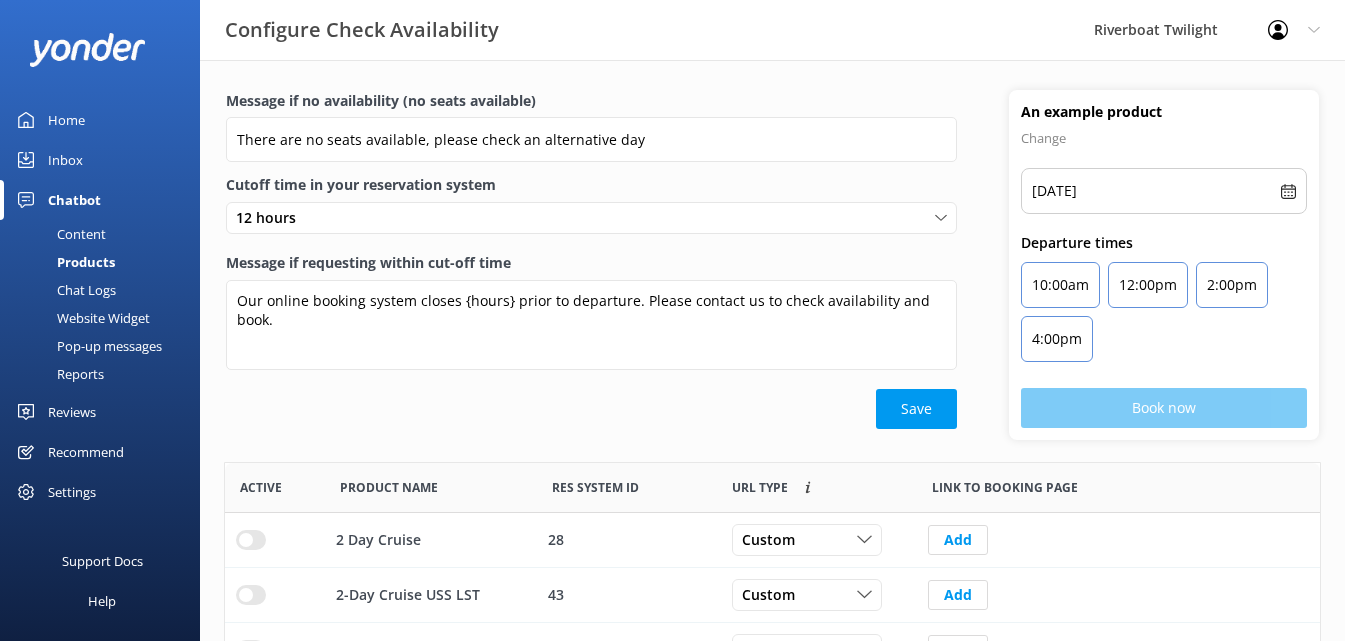 click on "Chat Logs" at bounding box center (64, 290) 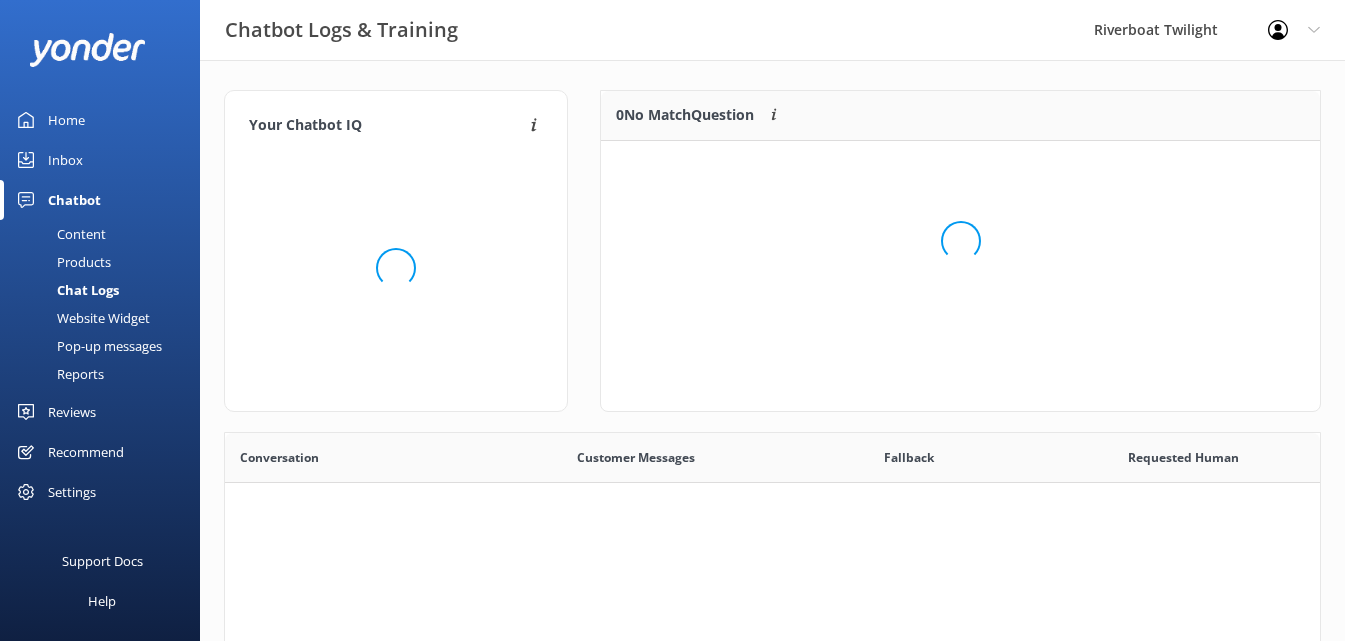 scroll, scrollTop: 16, scrollLeft: 16, axis: both 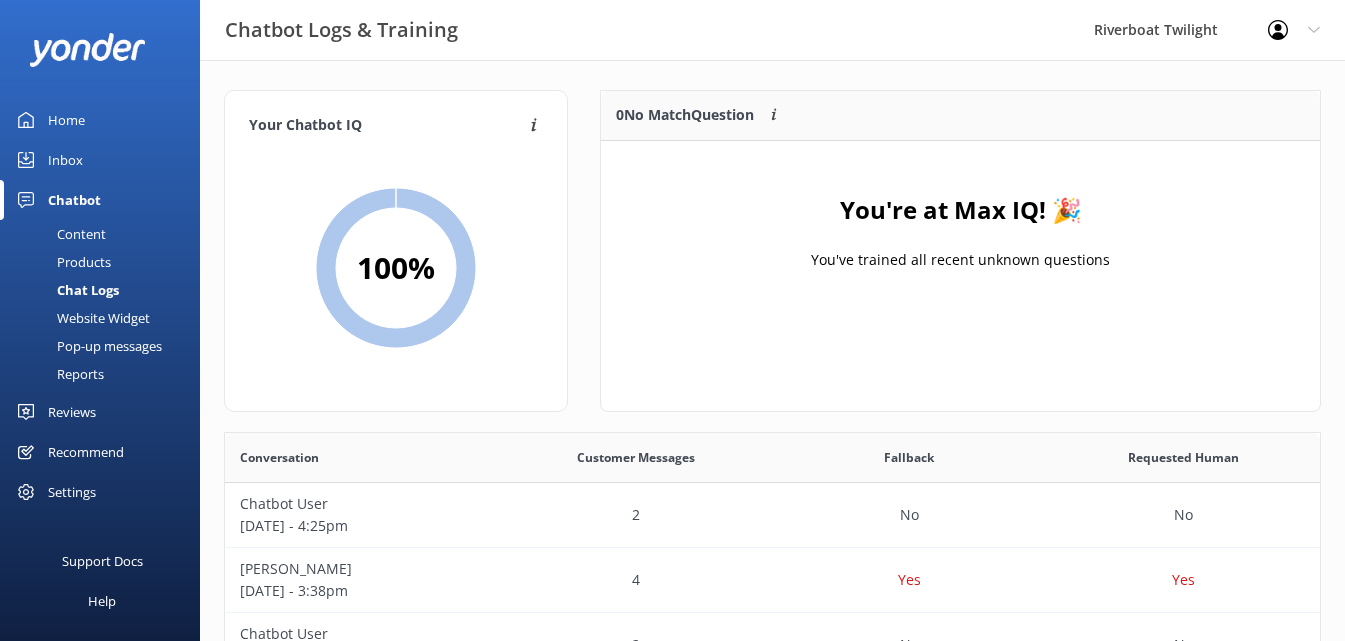 click on "Website Widget" at bounding box center [81, 318] 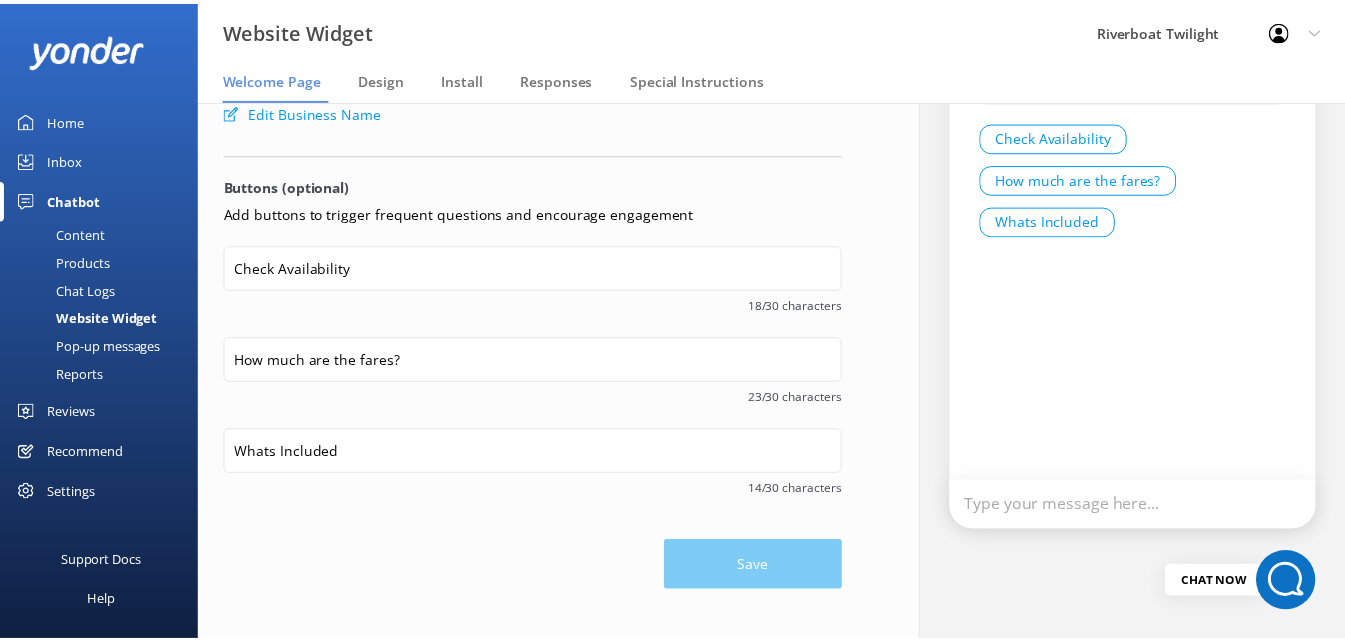 scroll, scrollTop: 222, scrollLeft: 0, axis: vertical 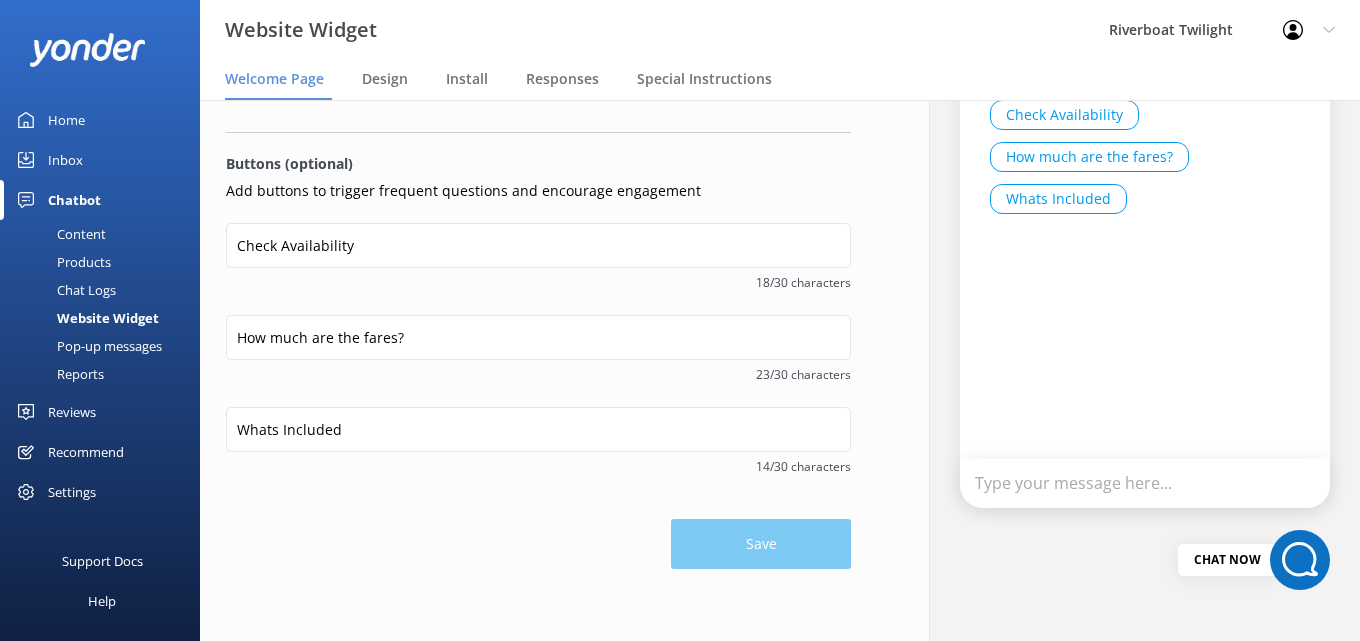 click on "Reports" at bounding box center (58, 374) 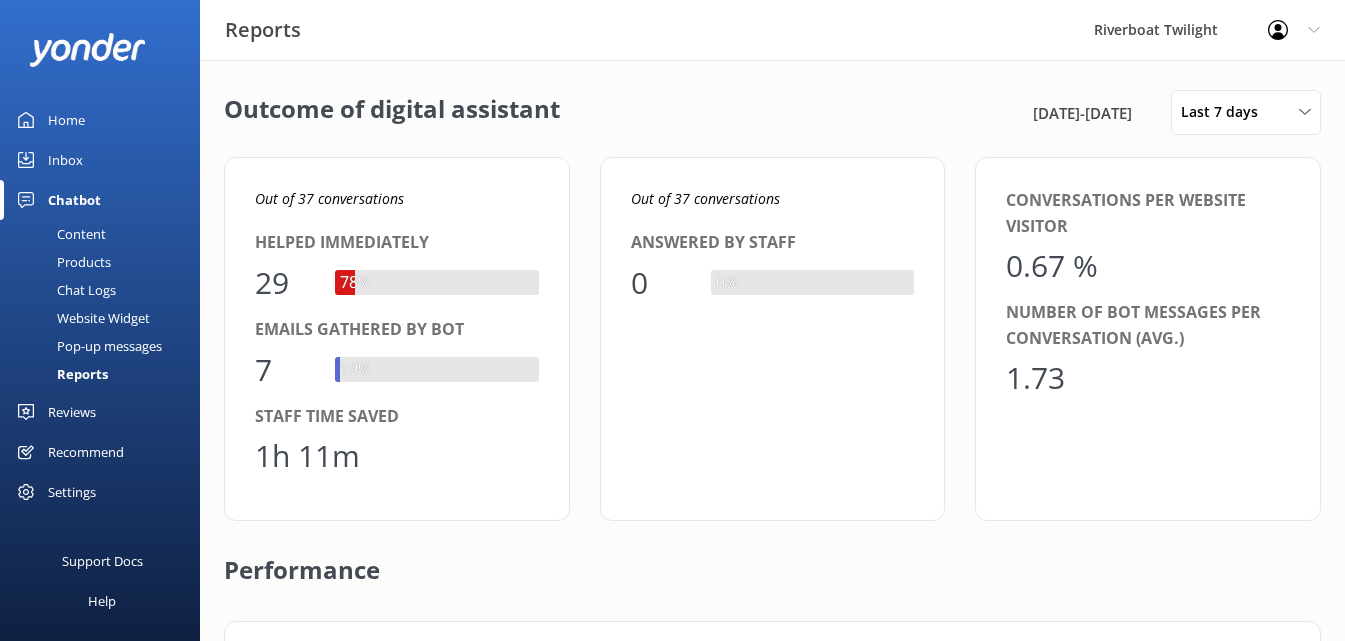 scroll, scrollTop: 16, scrollLeft: 16, axis: both 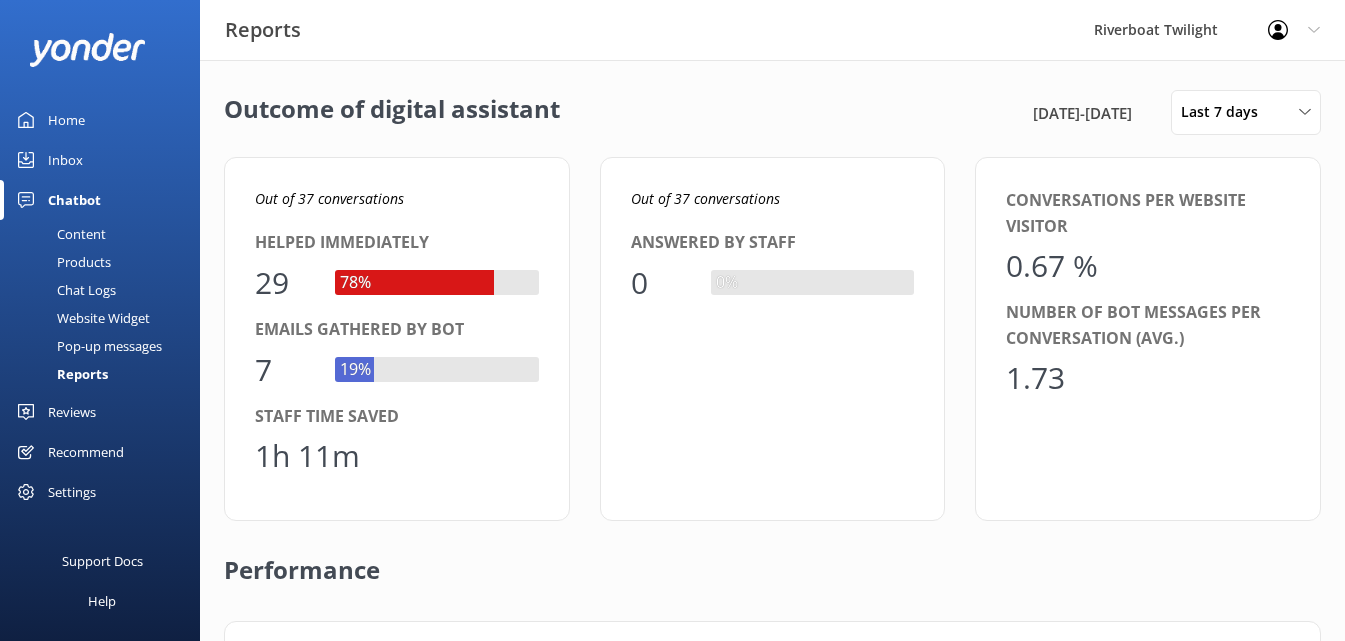 click on "Home" at bounding box center (66, 120) 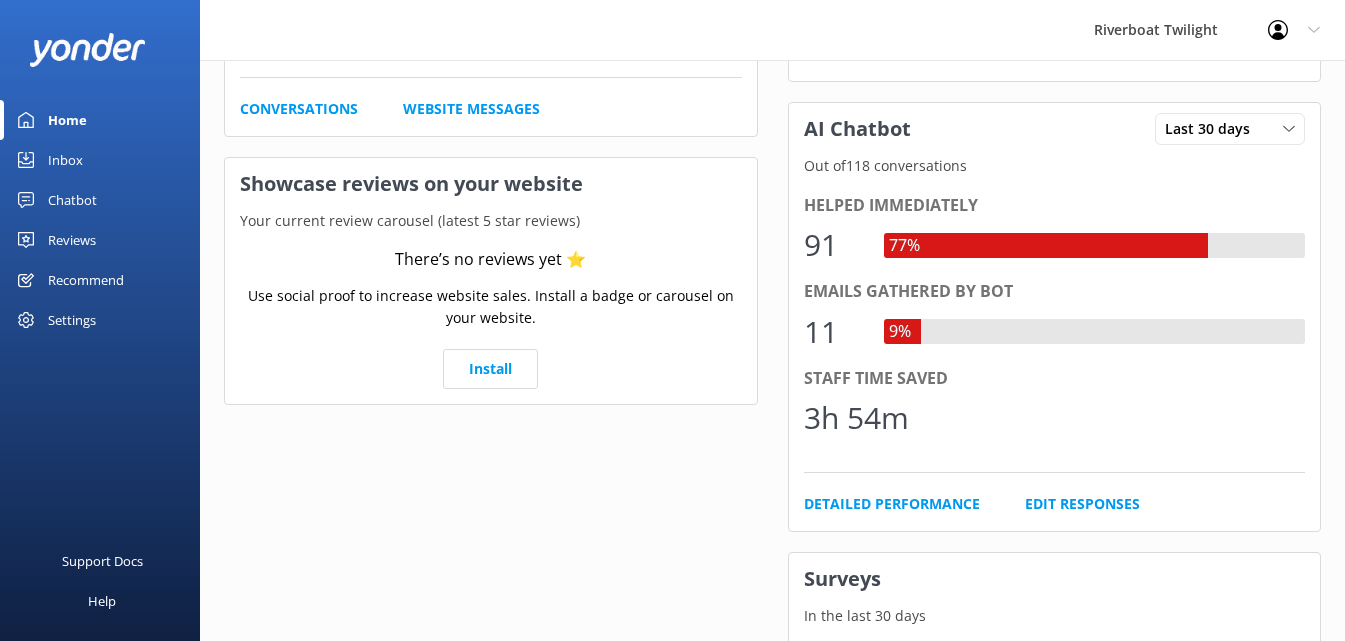 scroll, scrollTop: 275, scrollLeft: 0, axis: vertical 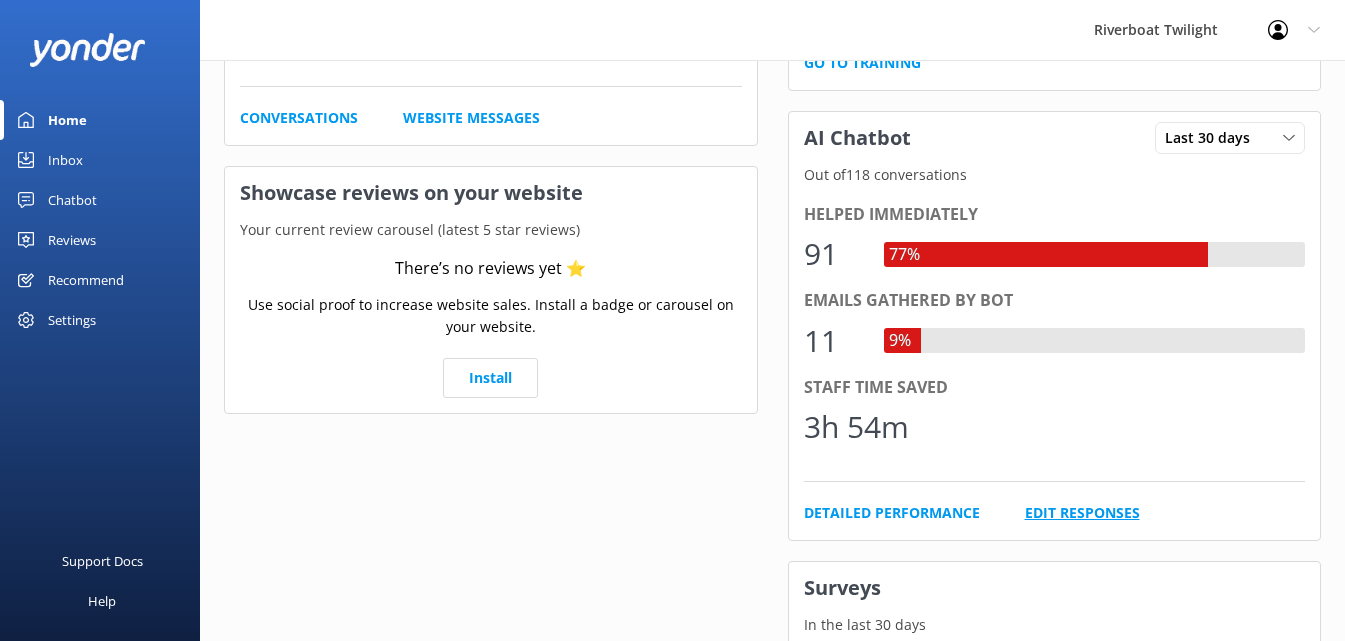 click on "Edit Responses" at bounding box center (1082, 513) 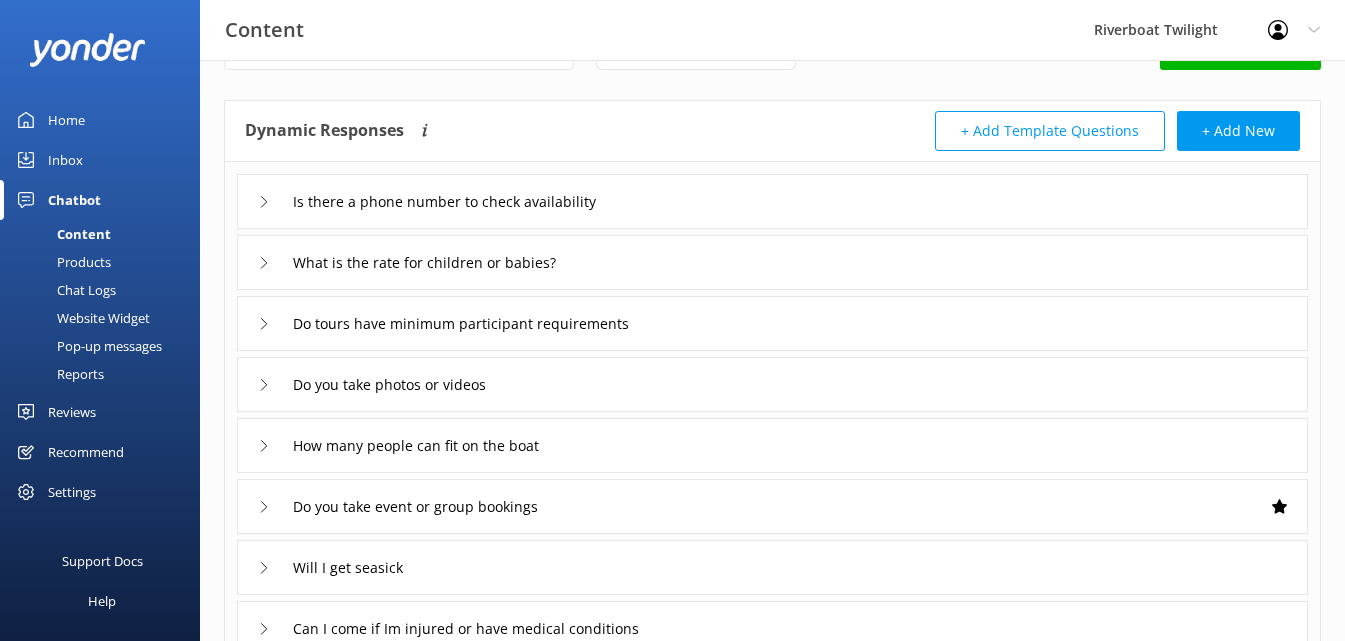 scroll, scrollTop: 0, scrollLeft: 0, axis: both 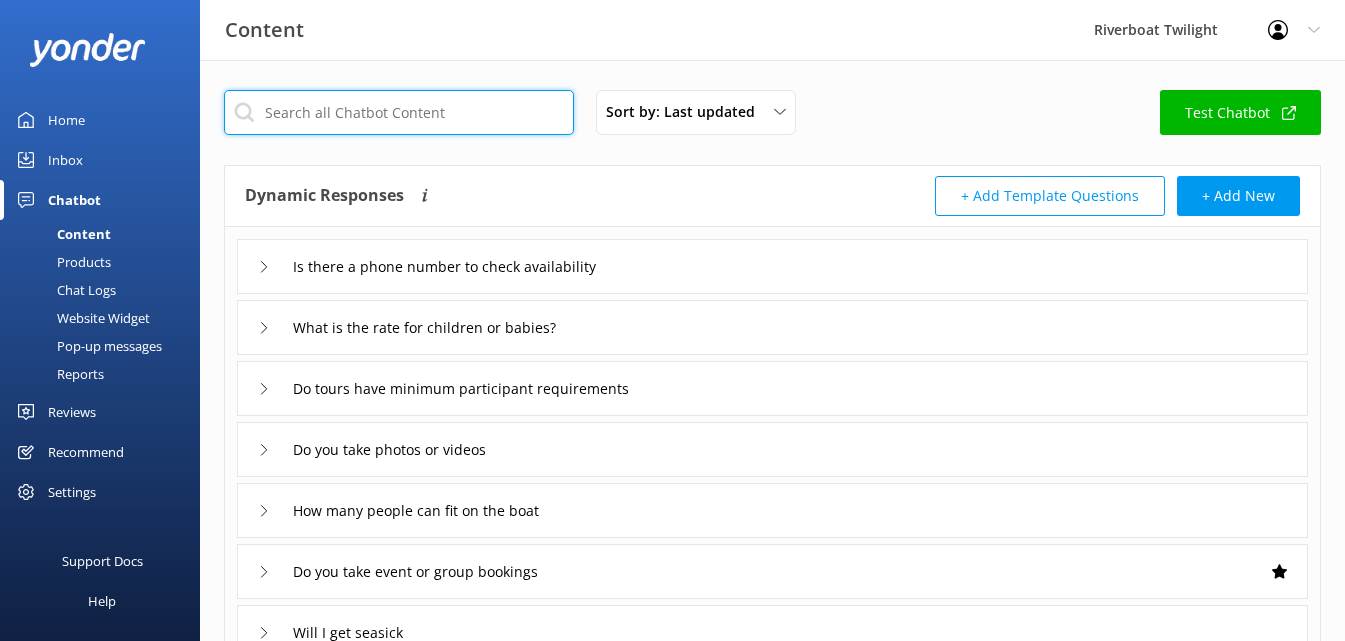 click at bounding box center [399, 112] 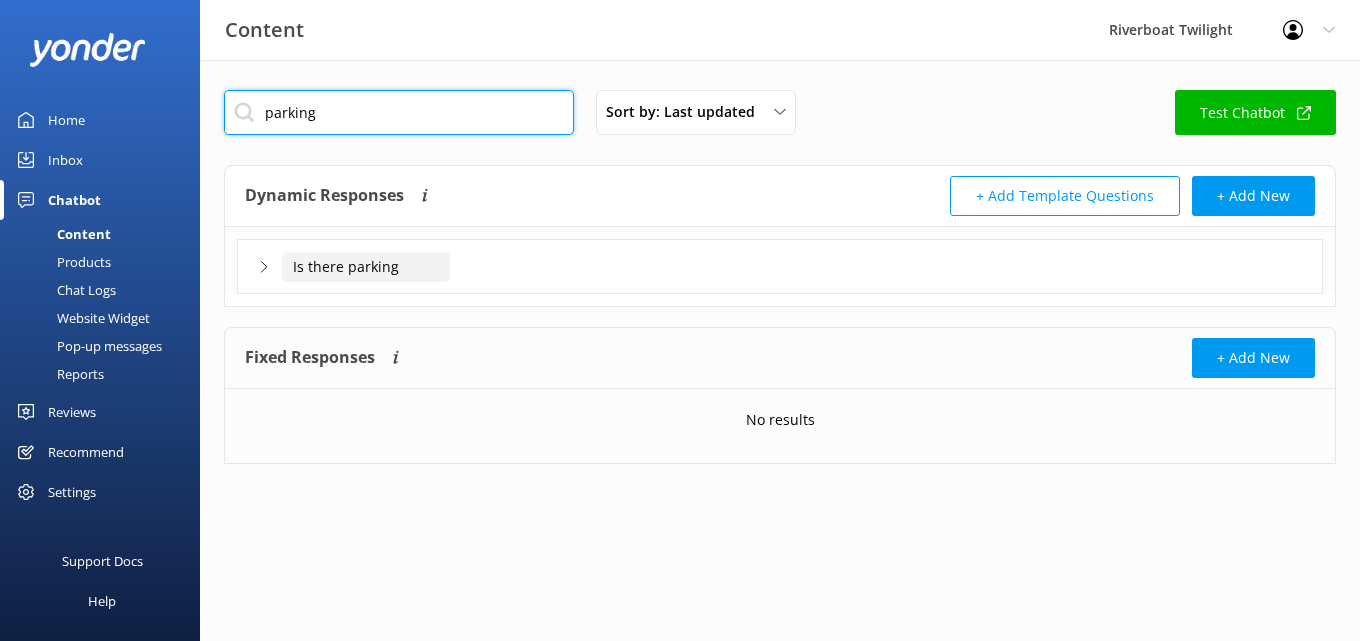 type on "parking" 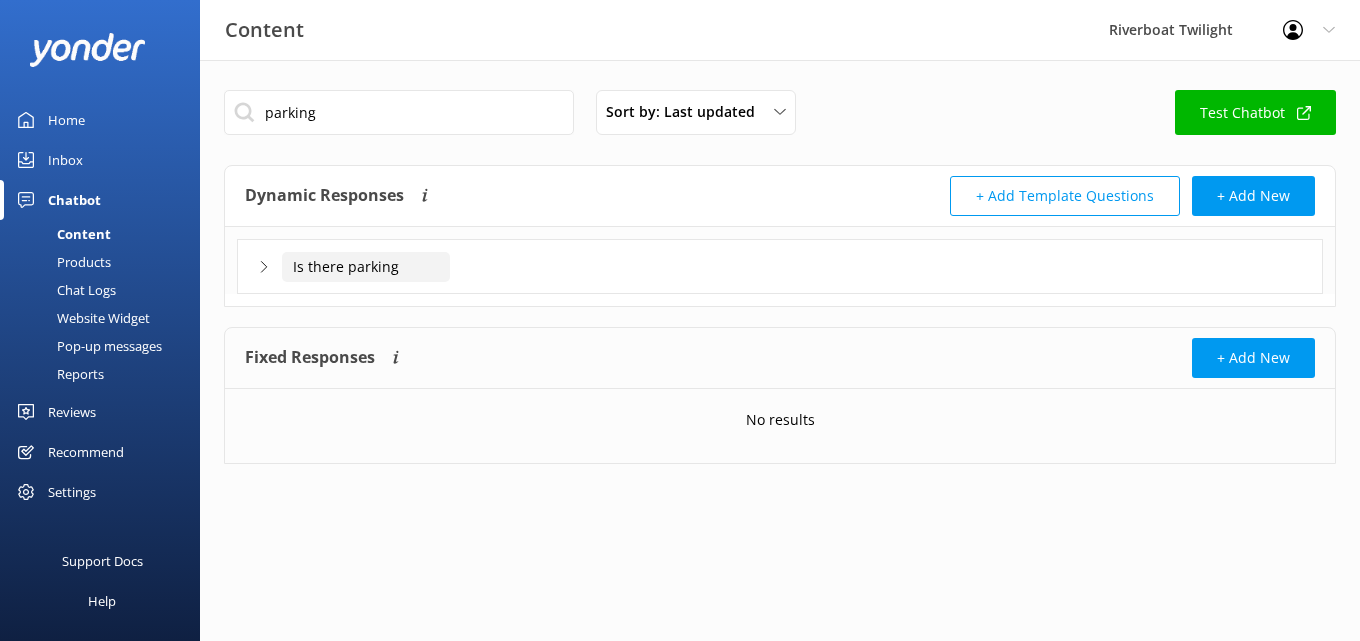 click on "Is there parking" at bounding box center [366, 267] 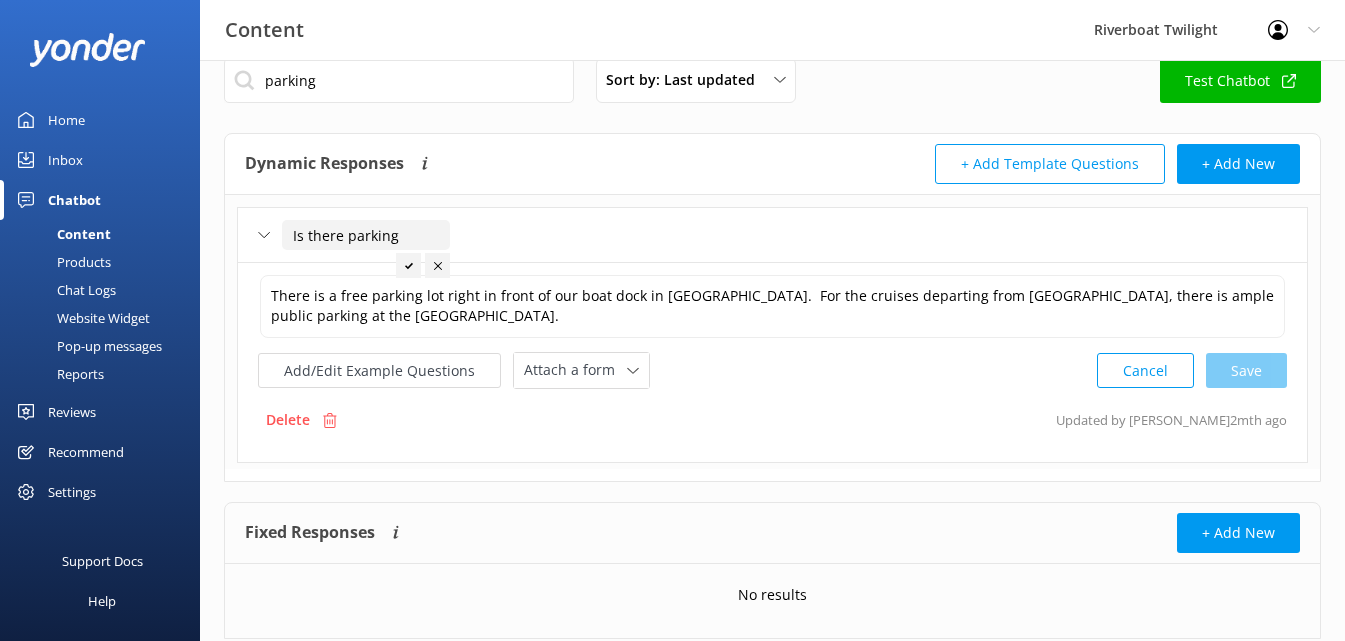 scroll, scrollTop: 0, scrollLeft: 0, axis: both 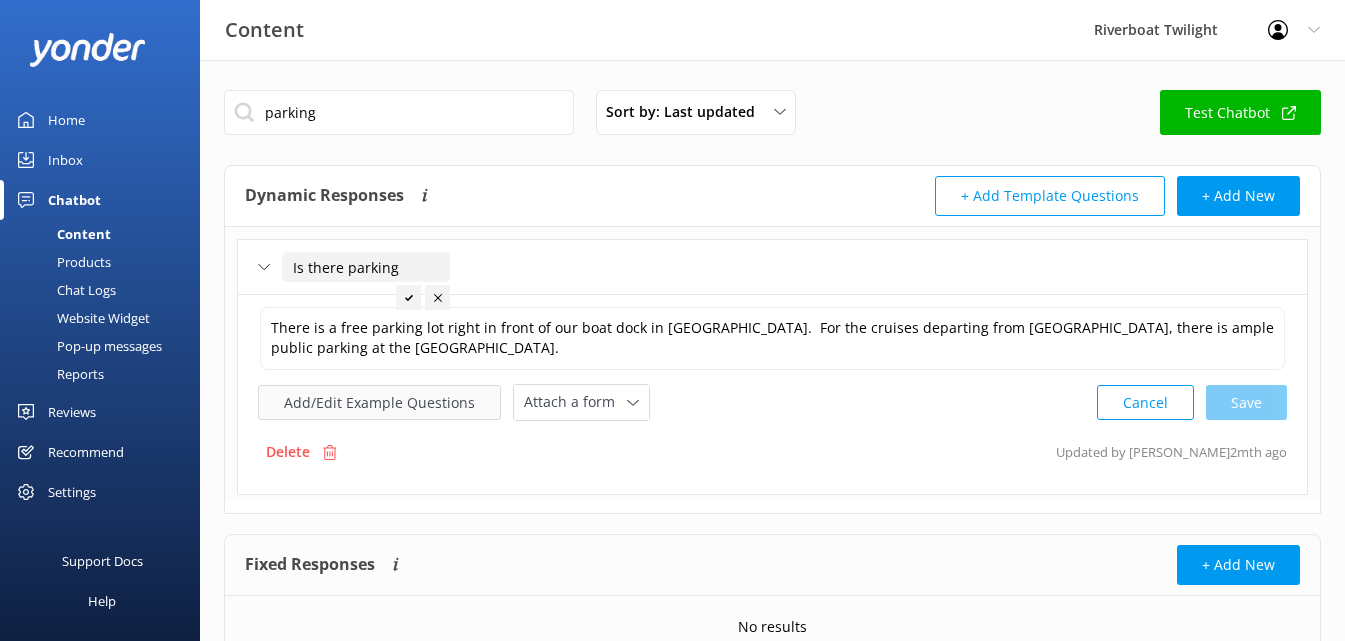 click on "Add/Edit Example Questions" at bounding box center (379, 402) 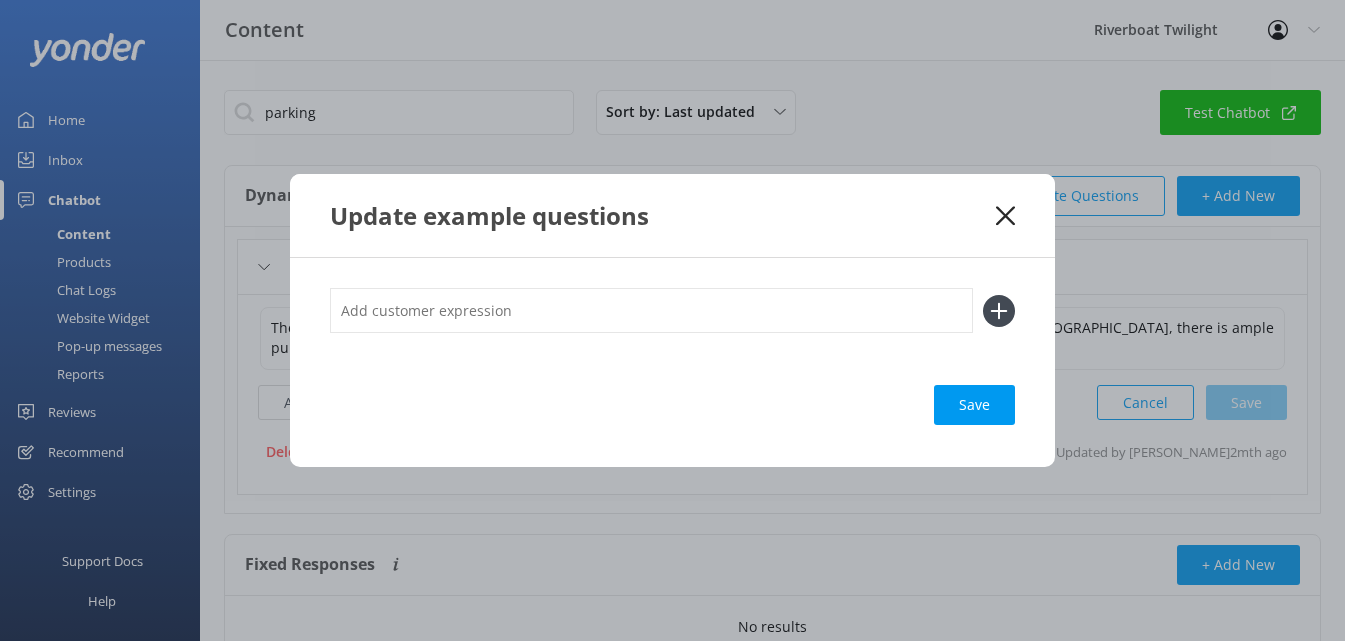 click 